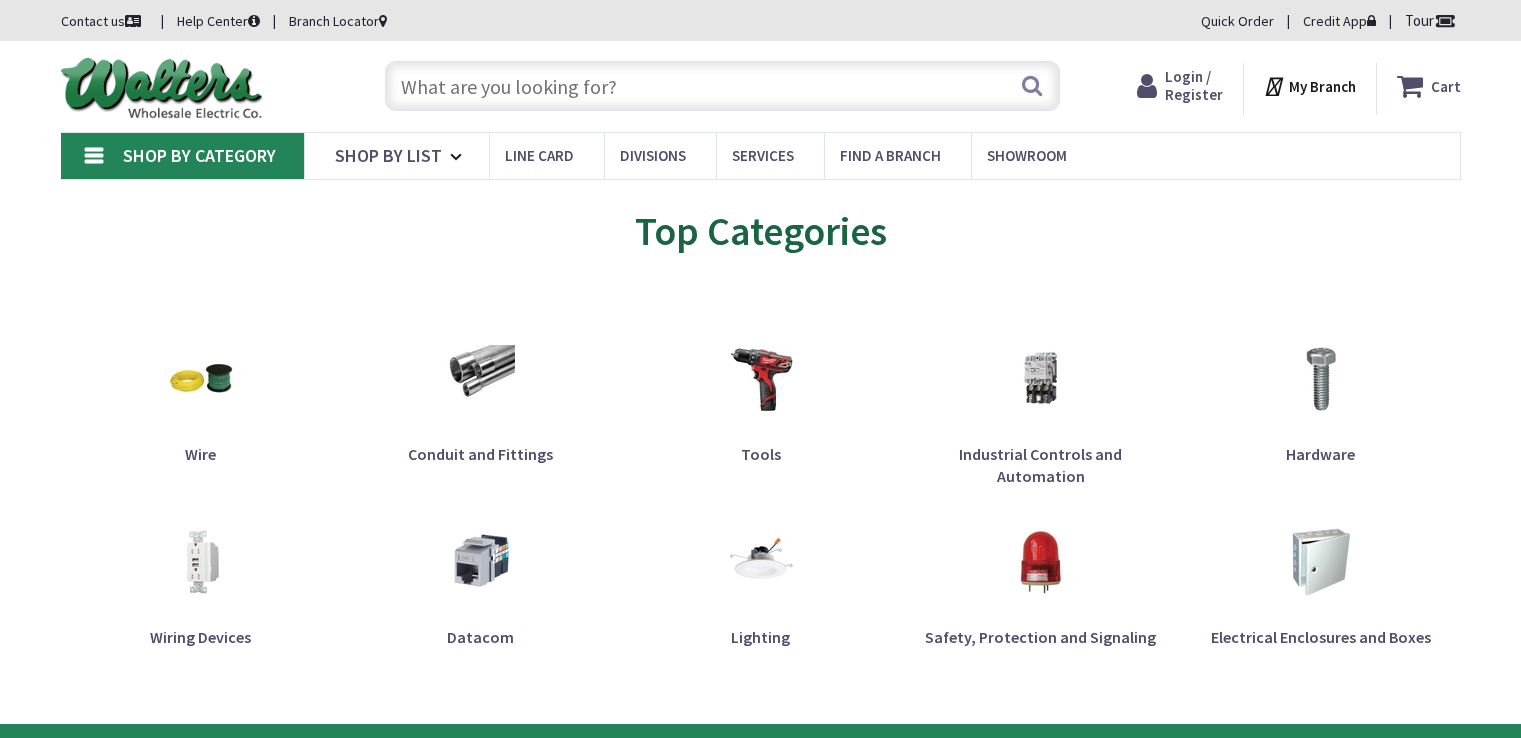 scroll, scrollTop: 0, scrollLeft: 0, axis: both 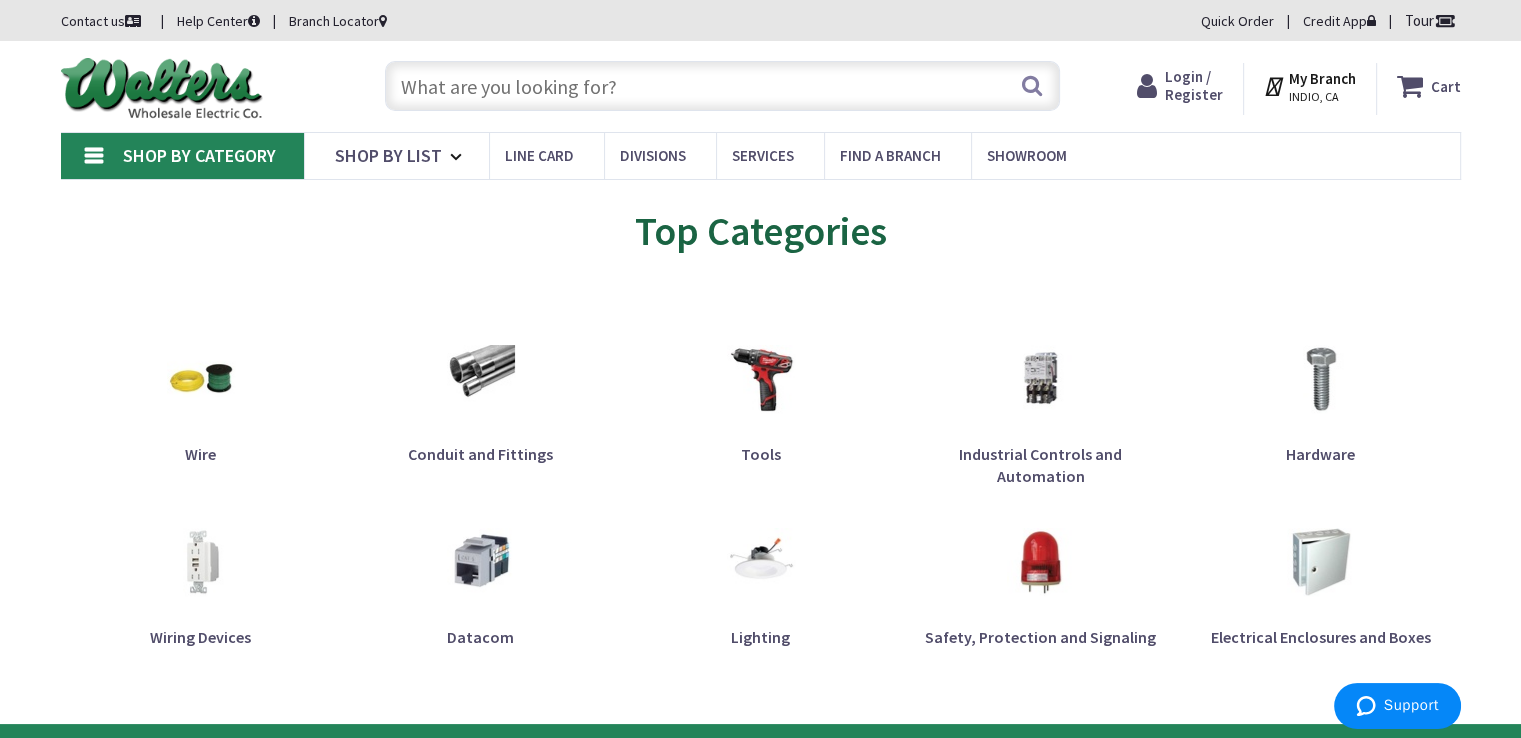 click at bounding box center [722, 86] 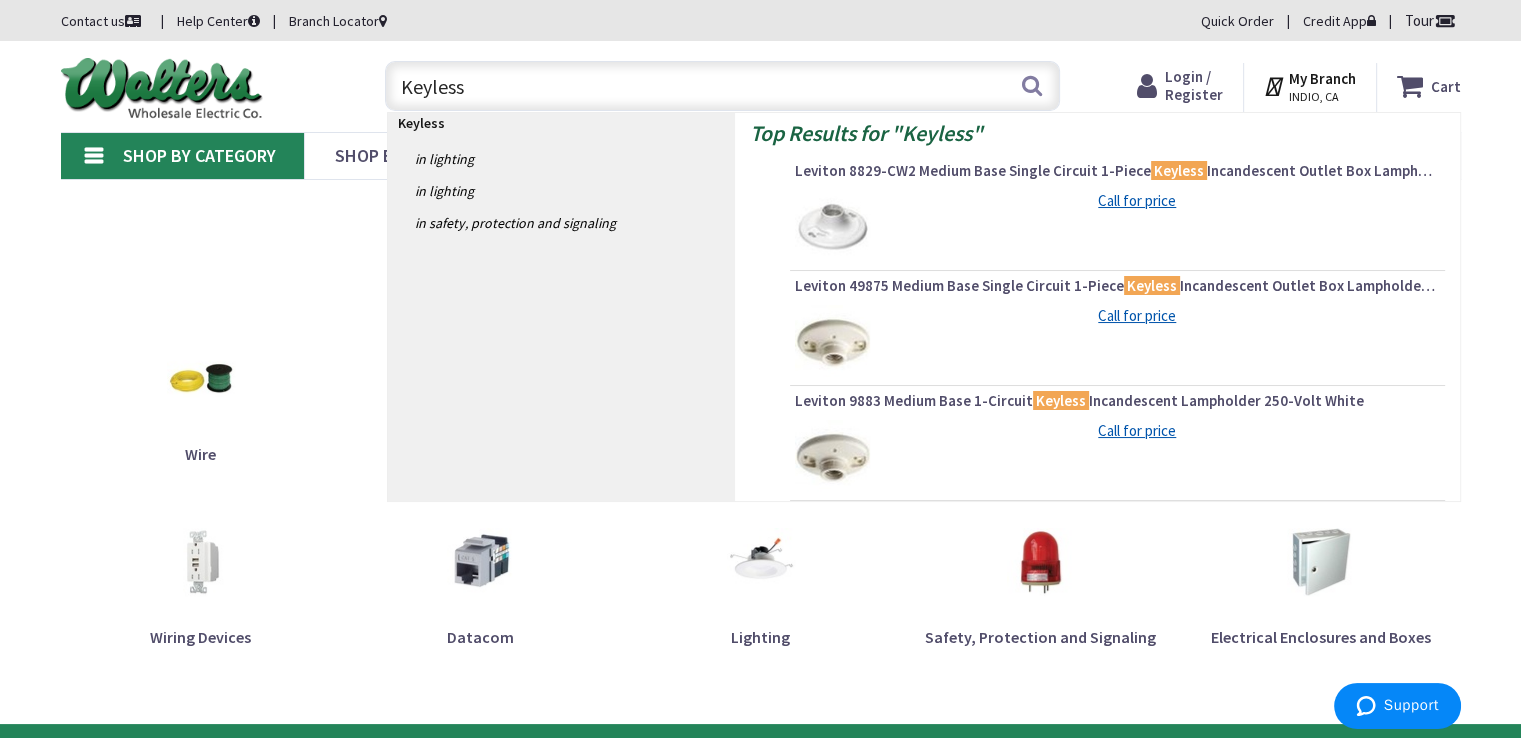 type on "Keyless" 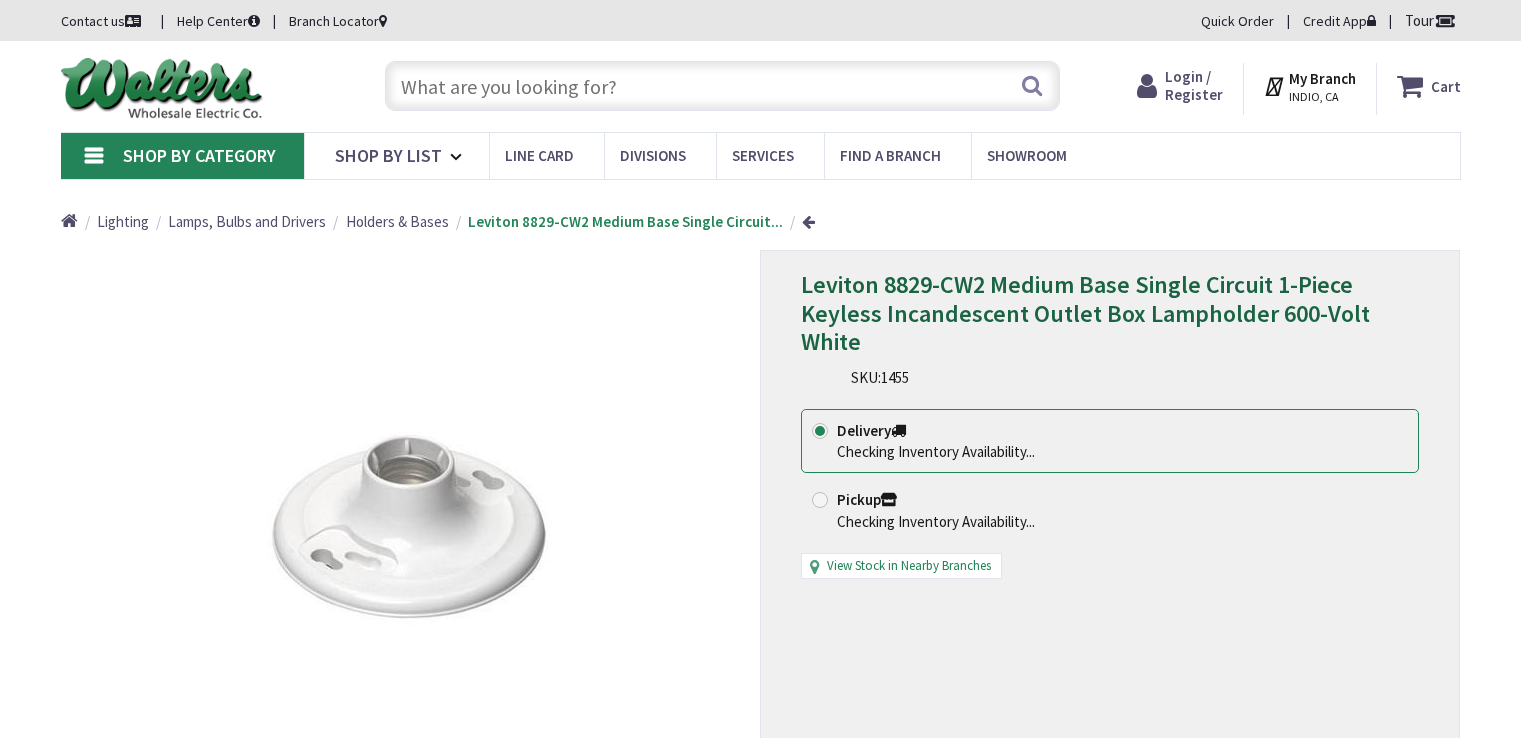 scroll, scrollTop: 0, scrollLeft: 0, axis: both 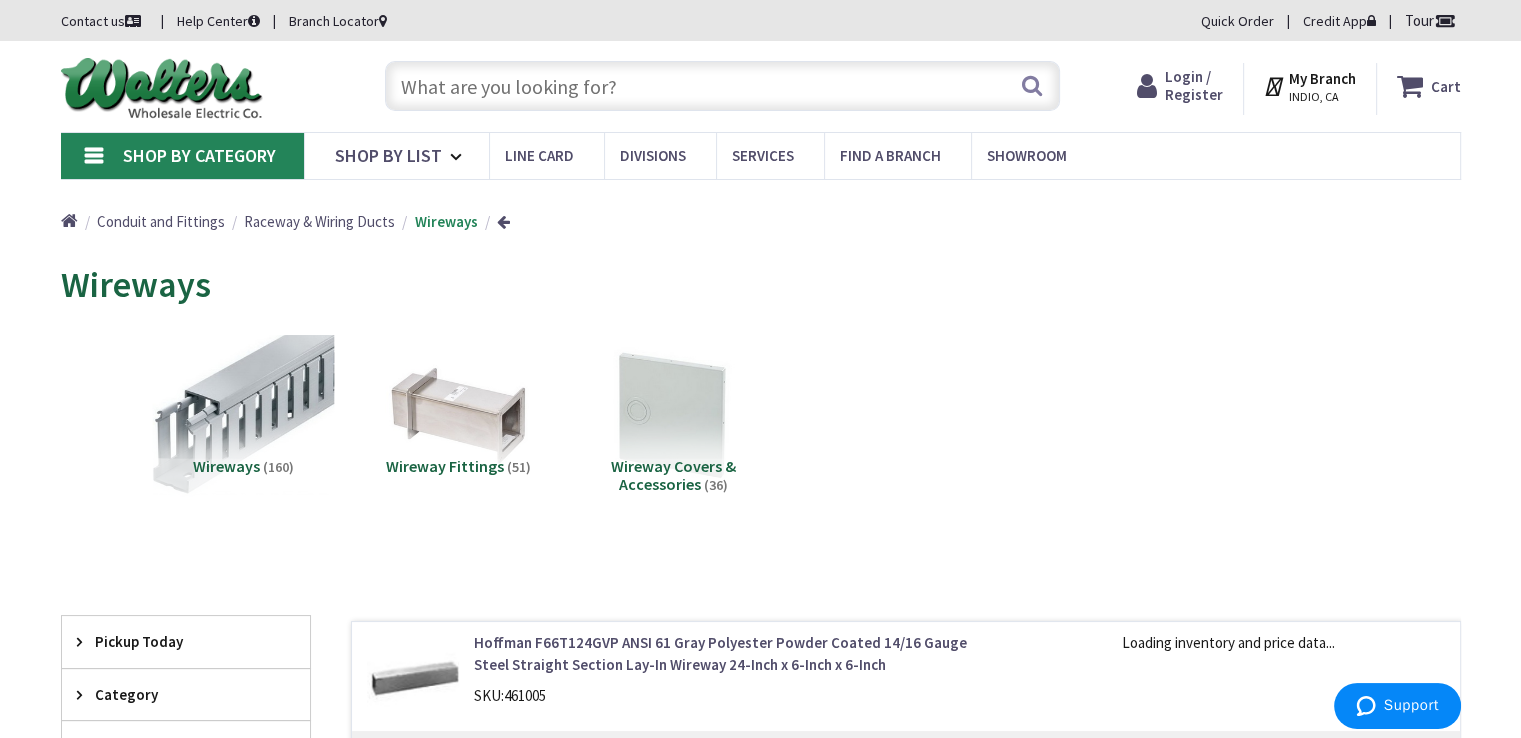 click at bounding box center [242, 415] 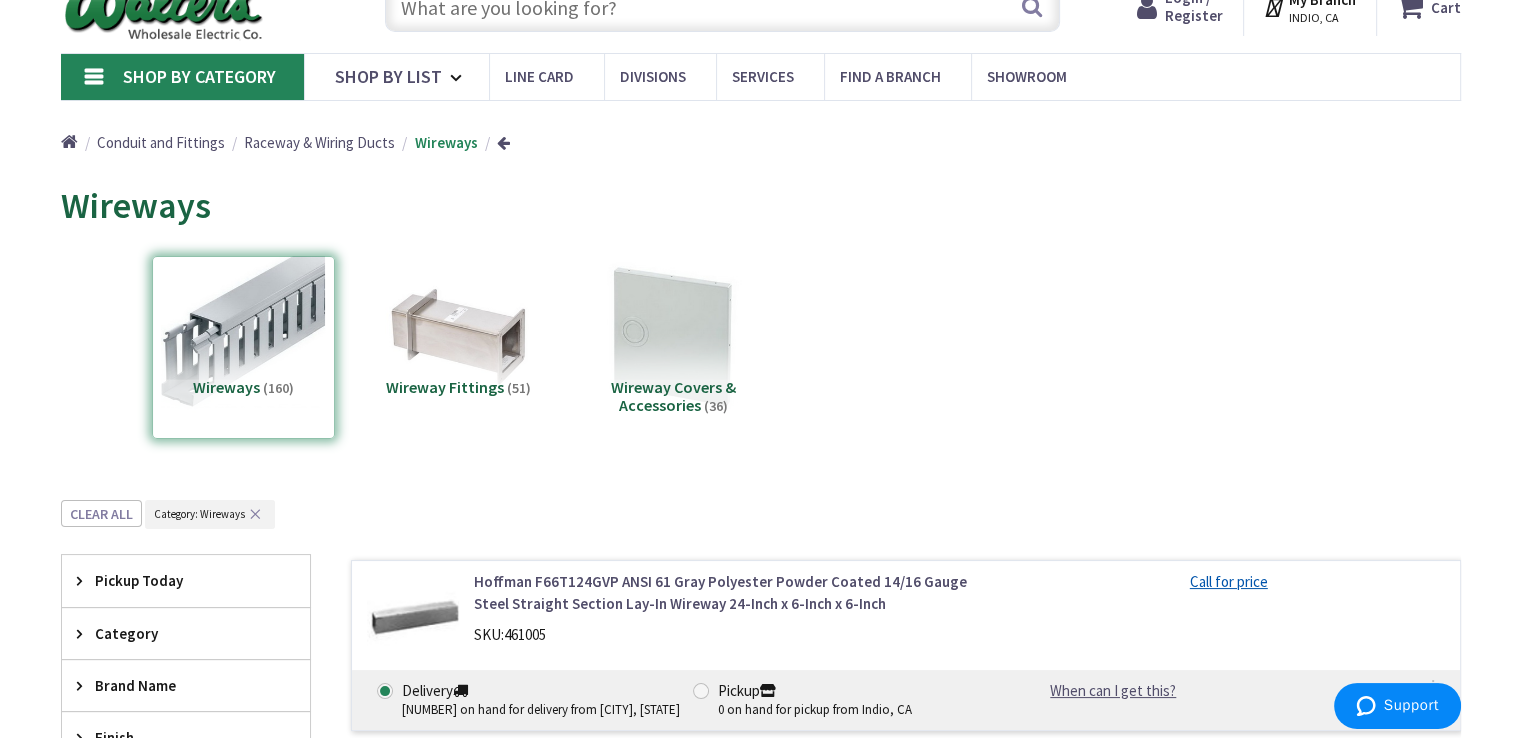 scroll, scrollTop: 0, scrollLeft: 0, axis: both 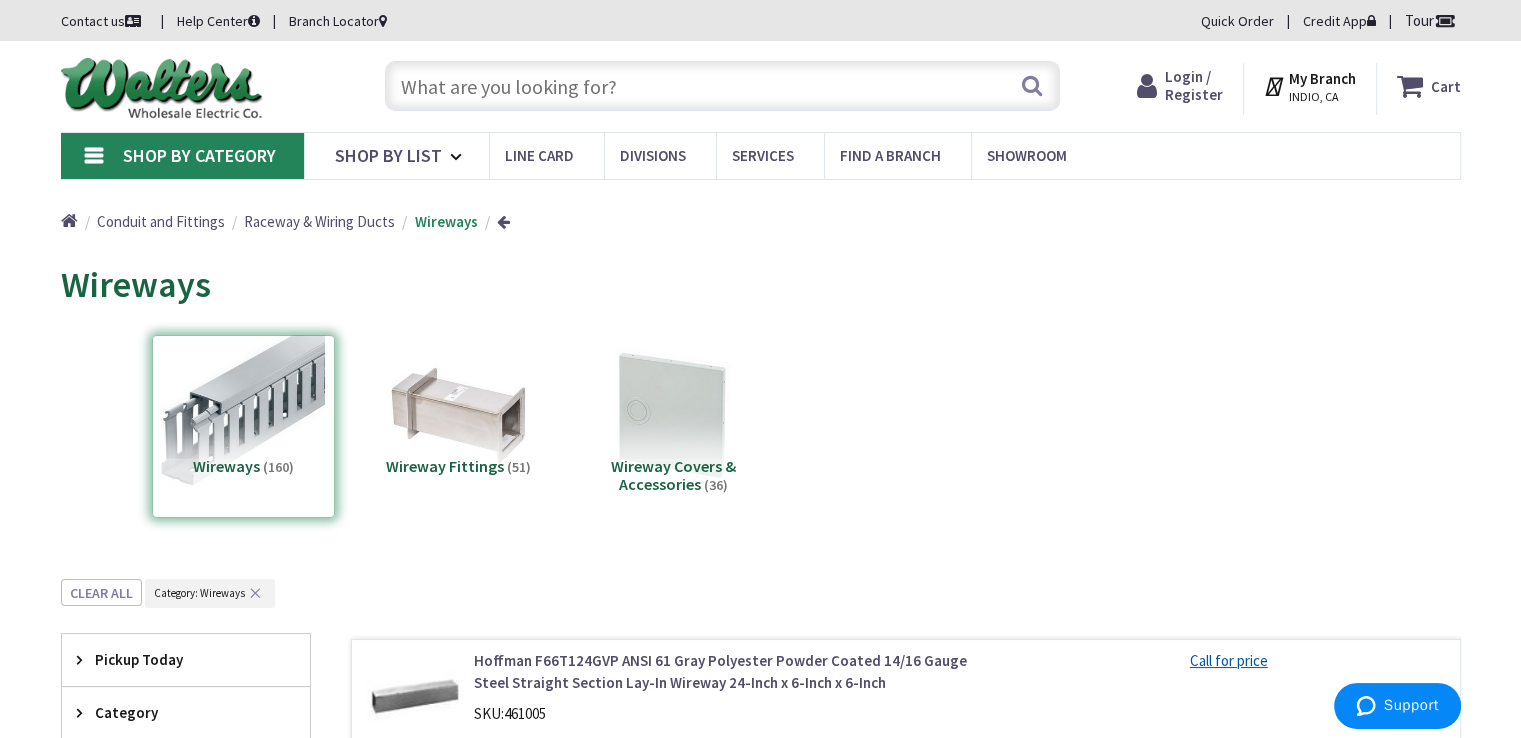 click at bounding box center (722, 86) 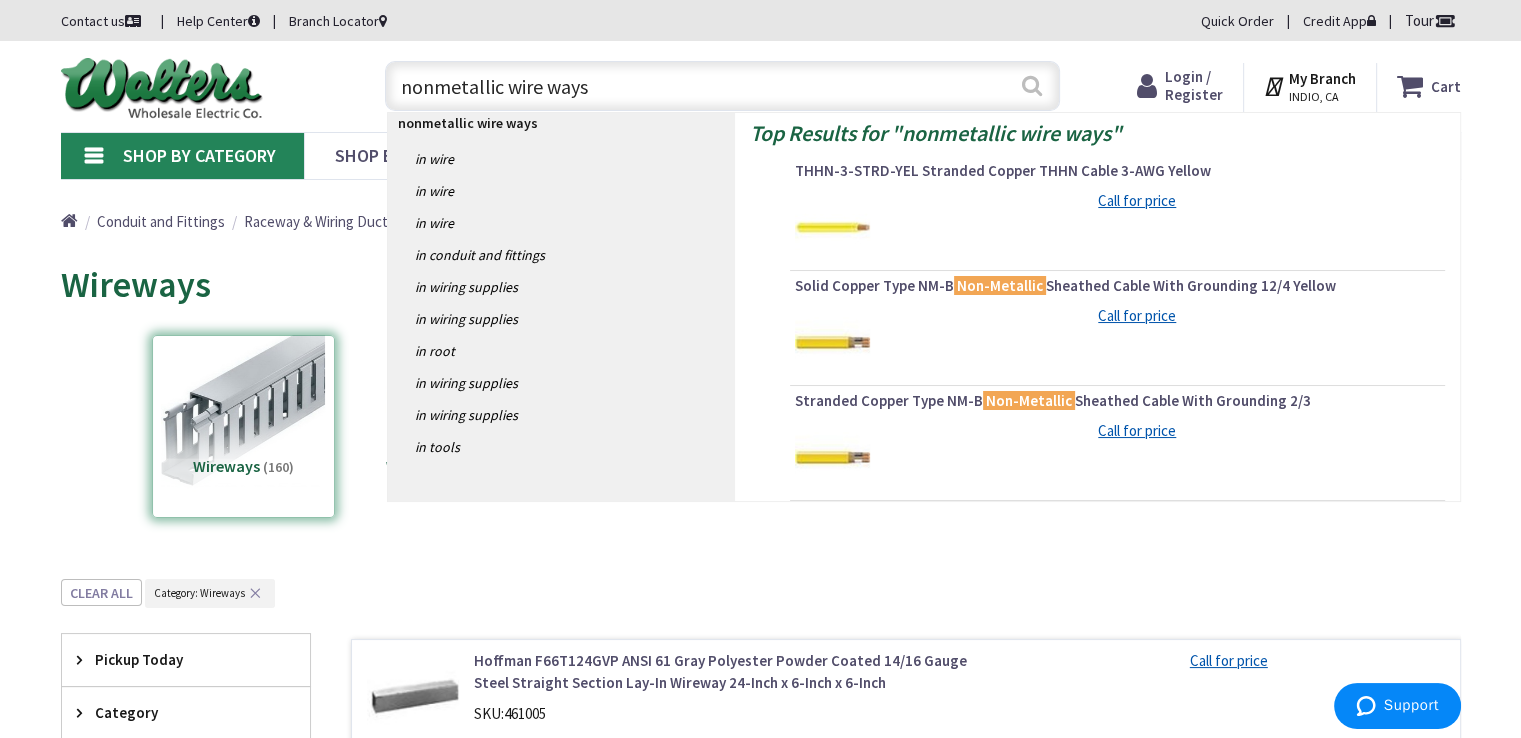 type on "nonmetallic wire ways" 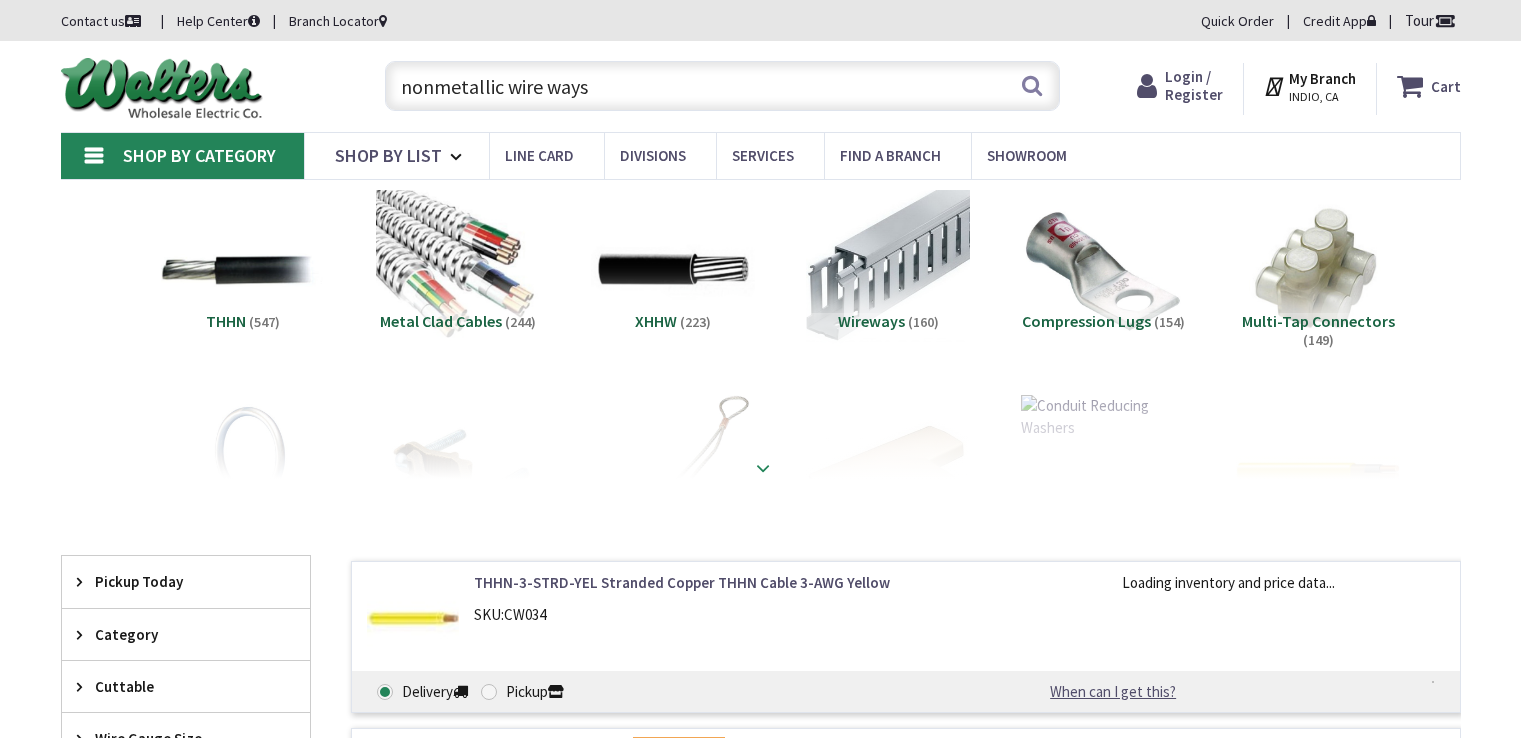 scroll, scrollTop: 0, scrollLeft: 0, axis: both 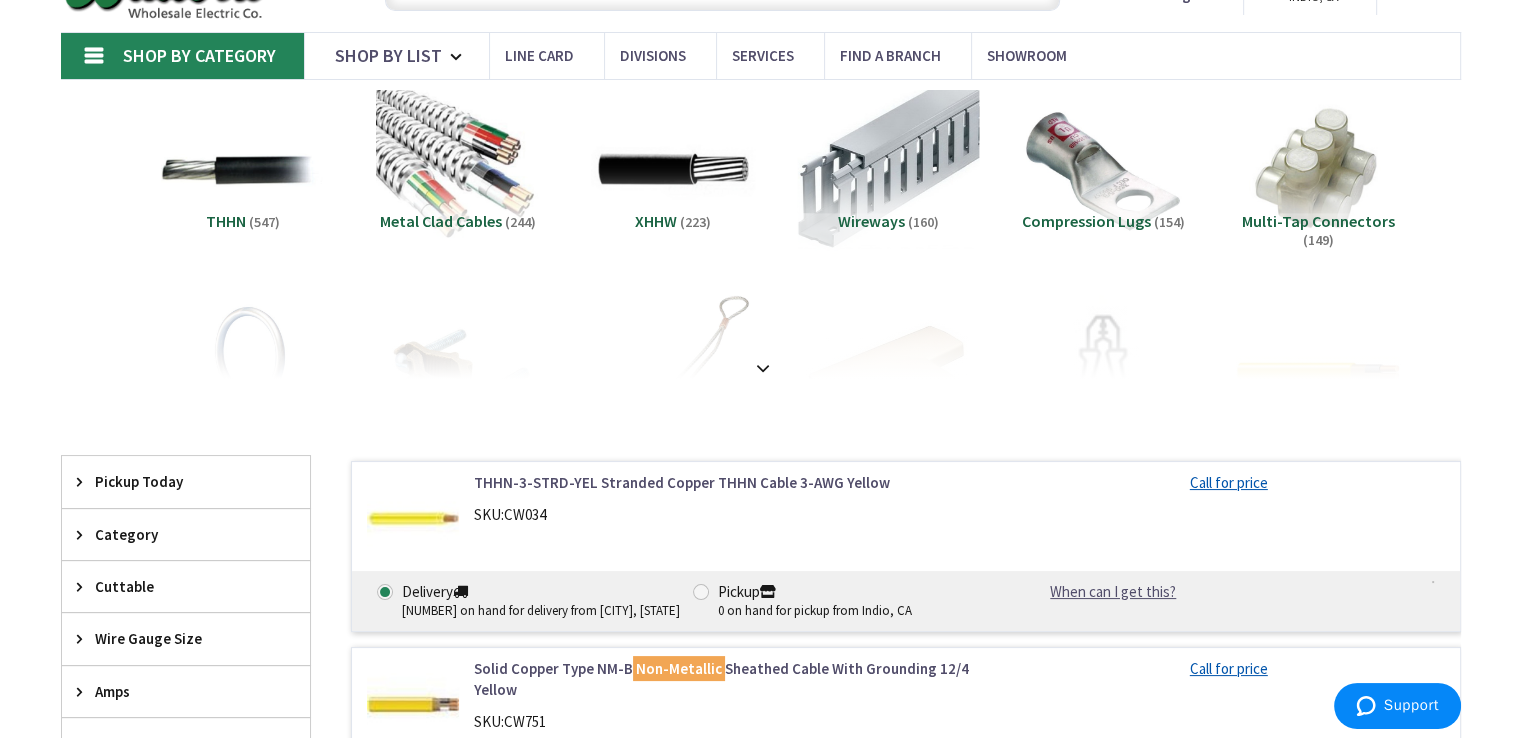 click at bounding box center (887, 170) 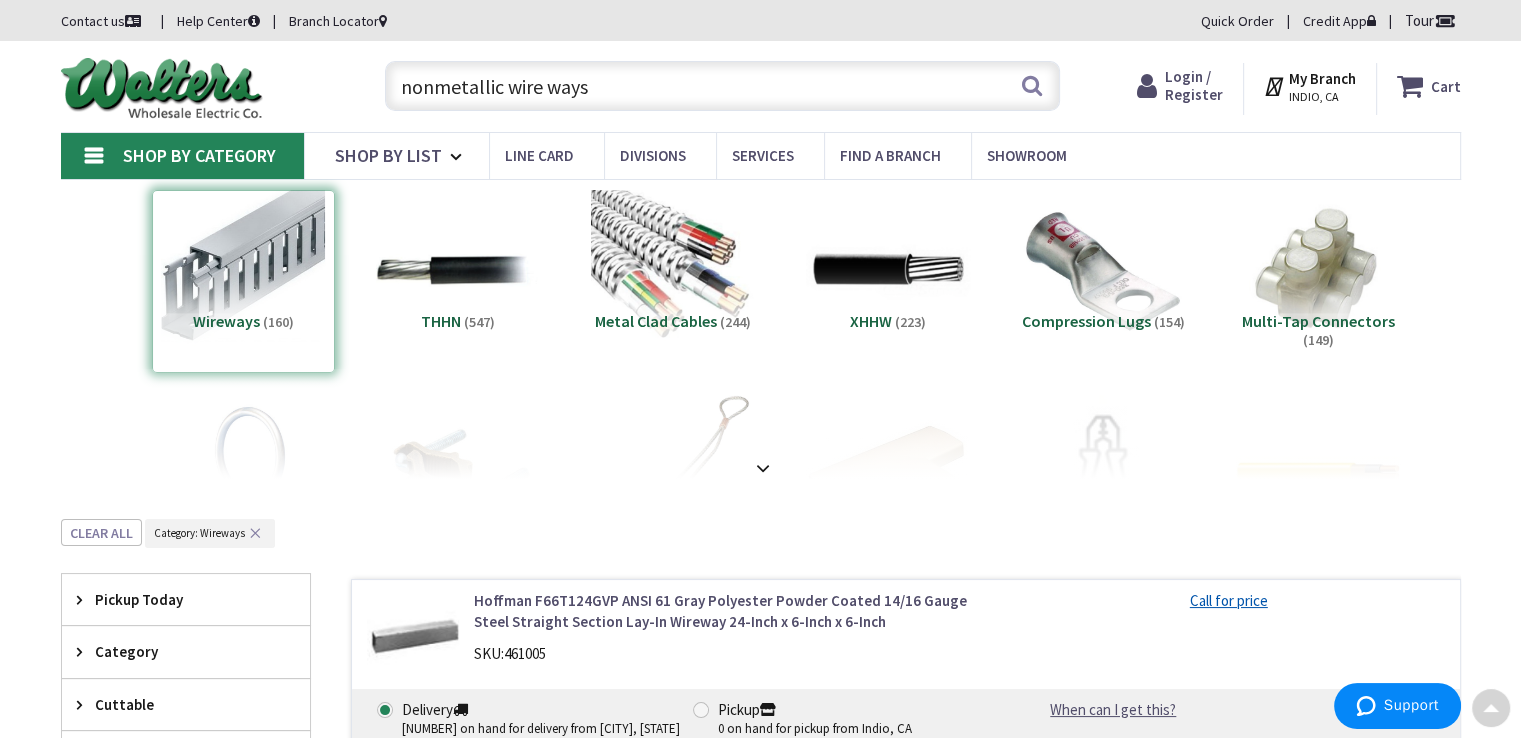 scroll, scrollTop: 0, scrollLeft: 0, axis: both 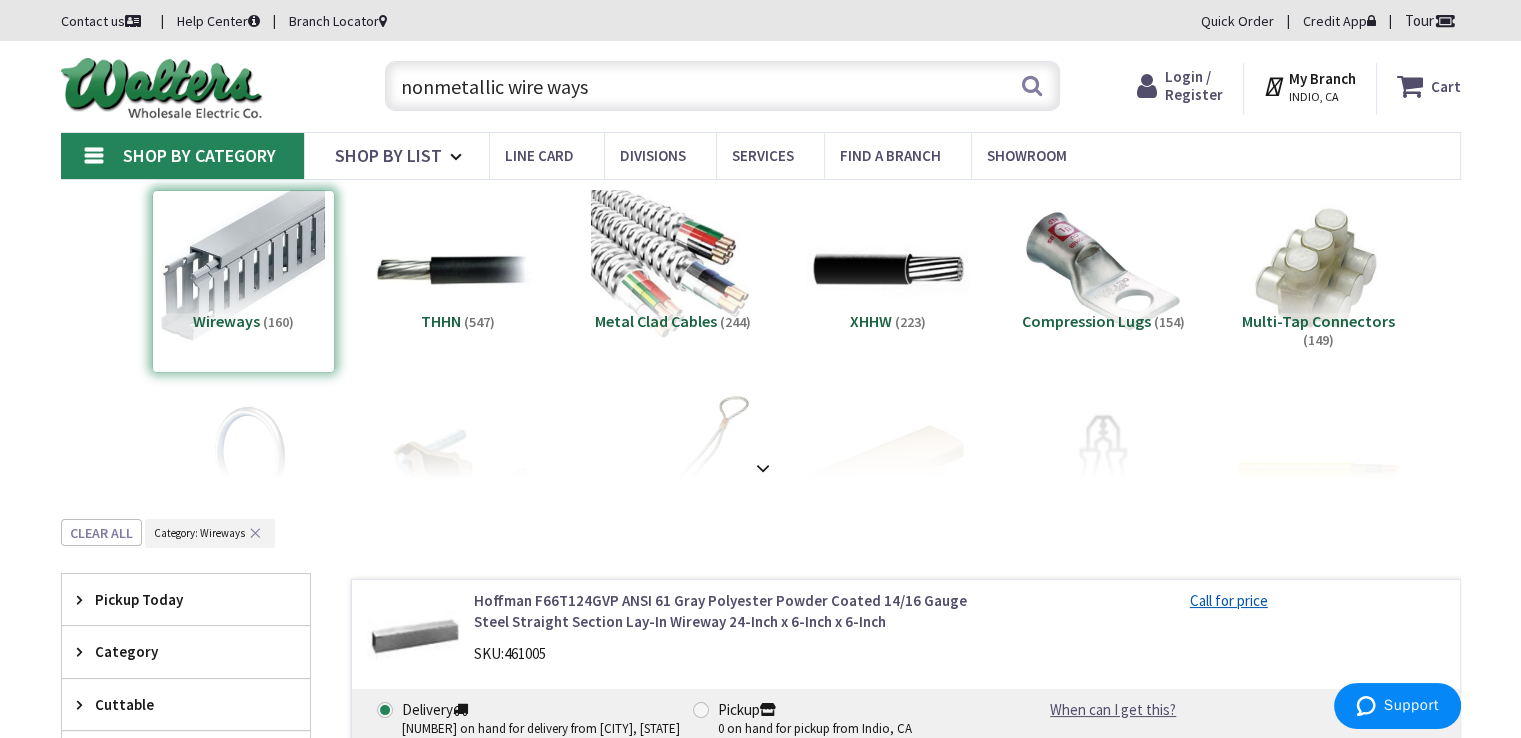 click on "nonmetallic wire ways" at bounding box center (722, 86) 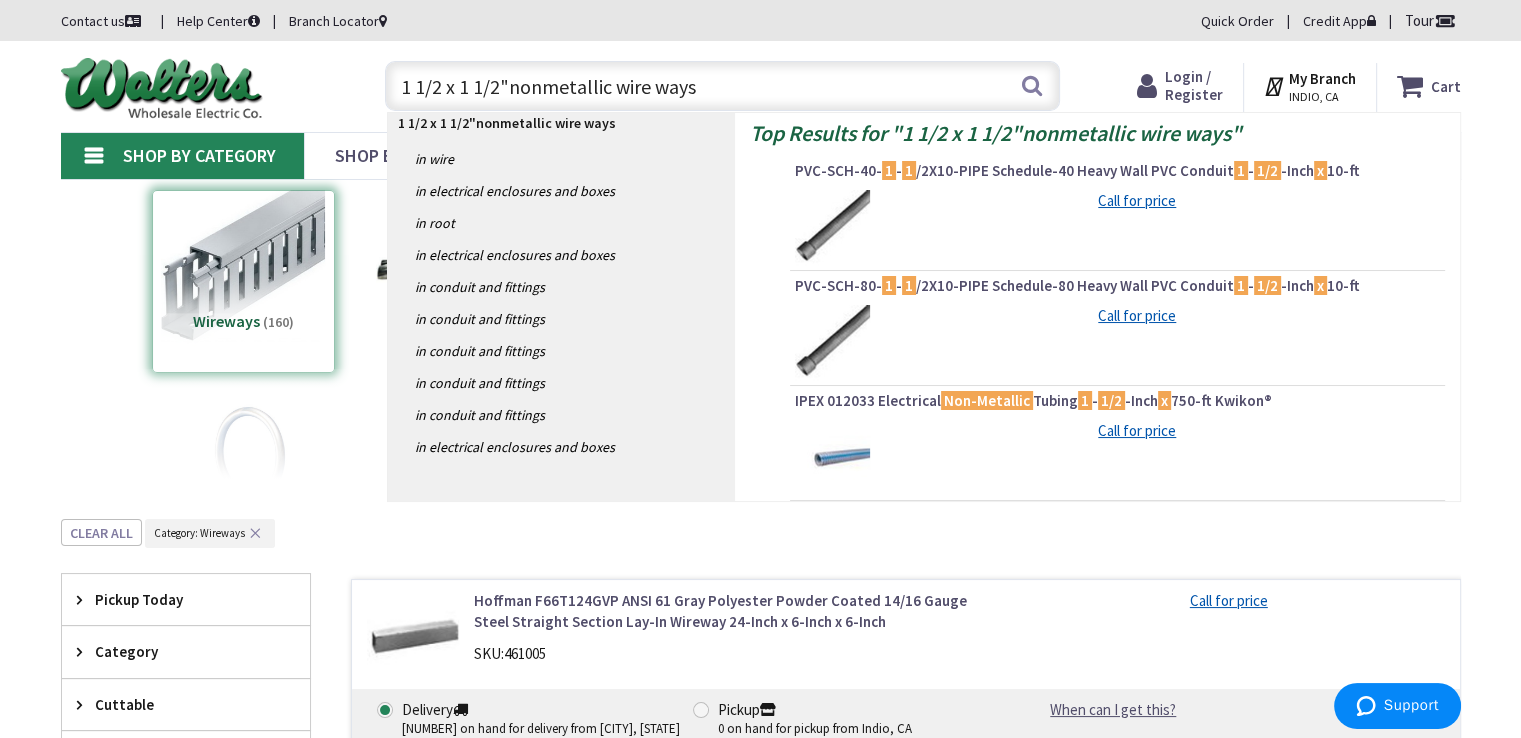 click on "1 1/2 x 1 1/2"nonmetallic wire ways" at bounding box center [722, 86] 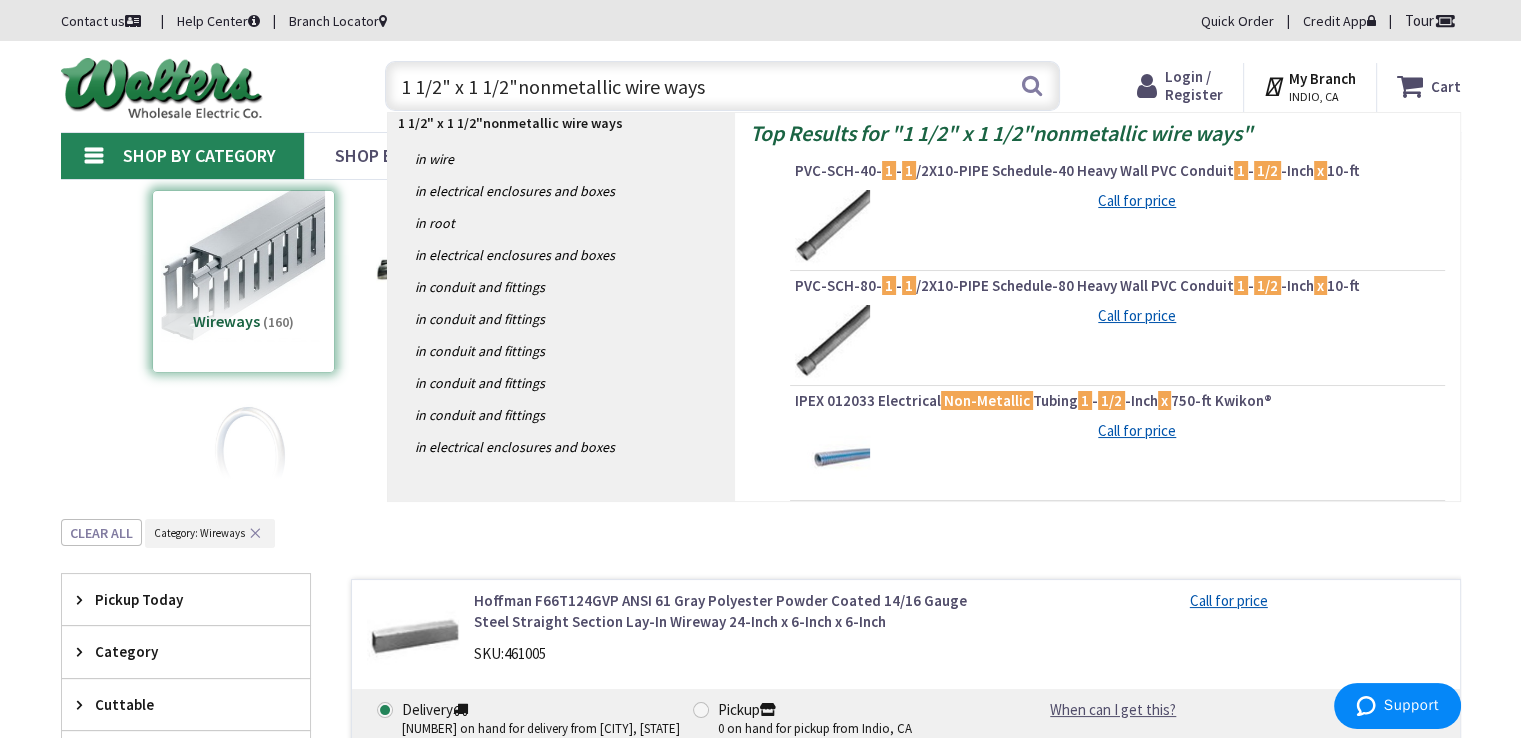 click on "1 1/2" x 1 1/2"nonmetallic wire ways" at bounding box center (722, 86) 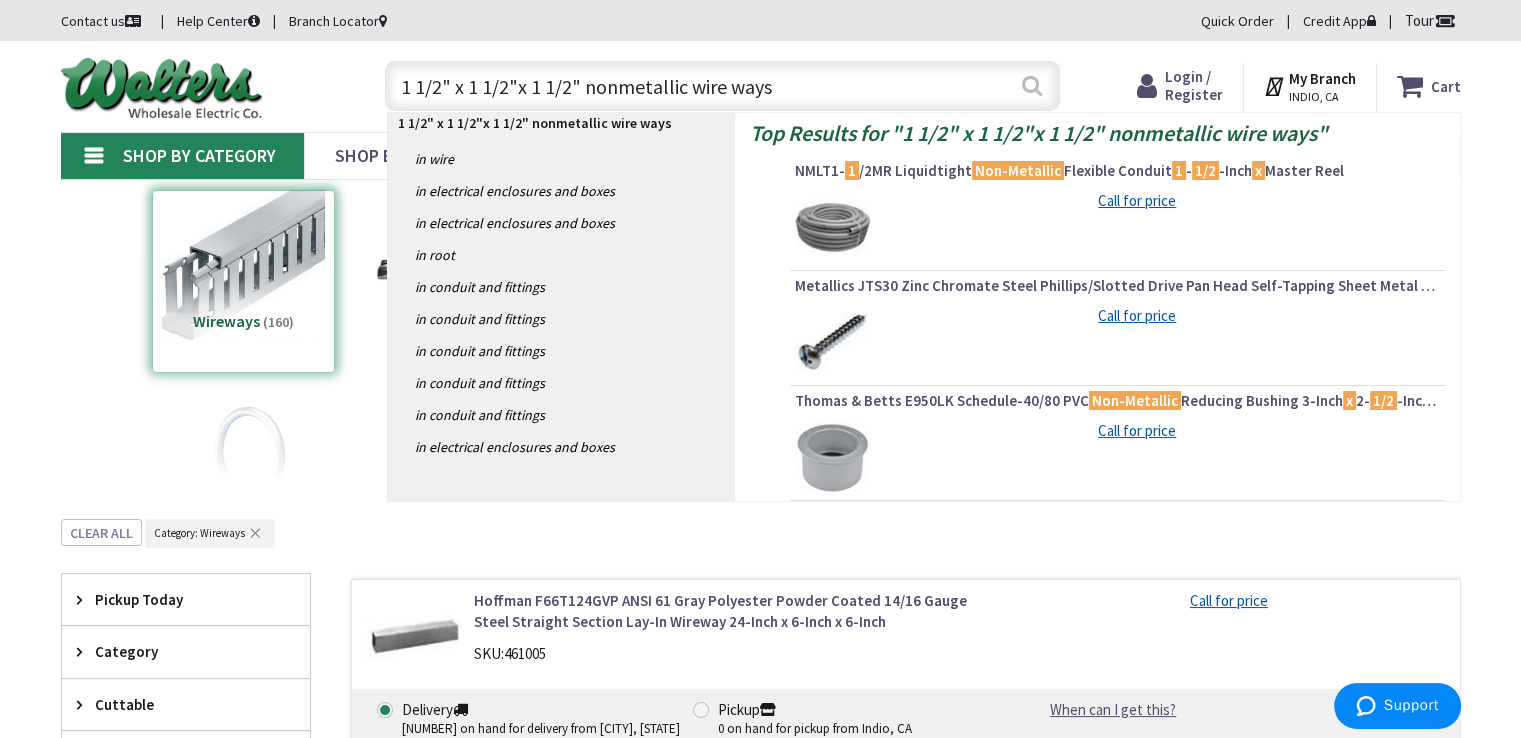 type on "1 1/2" x 1 1/2"x 1 1/2" nonmetallic wire ways" 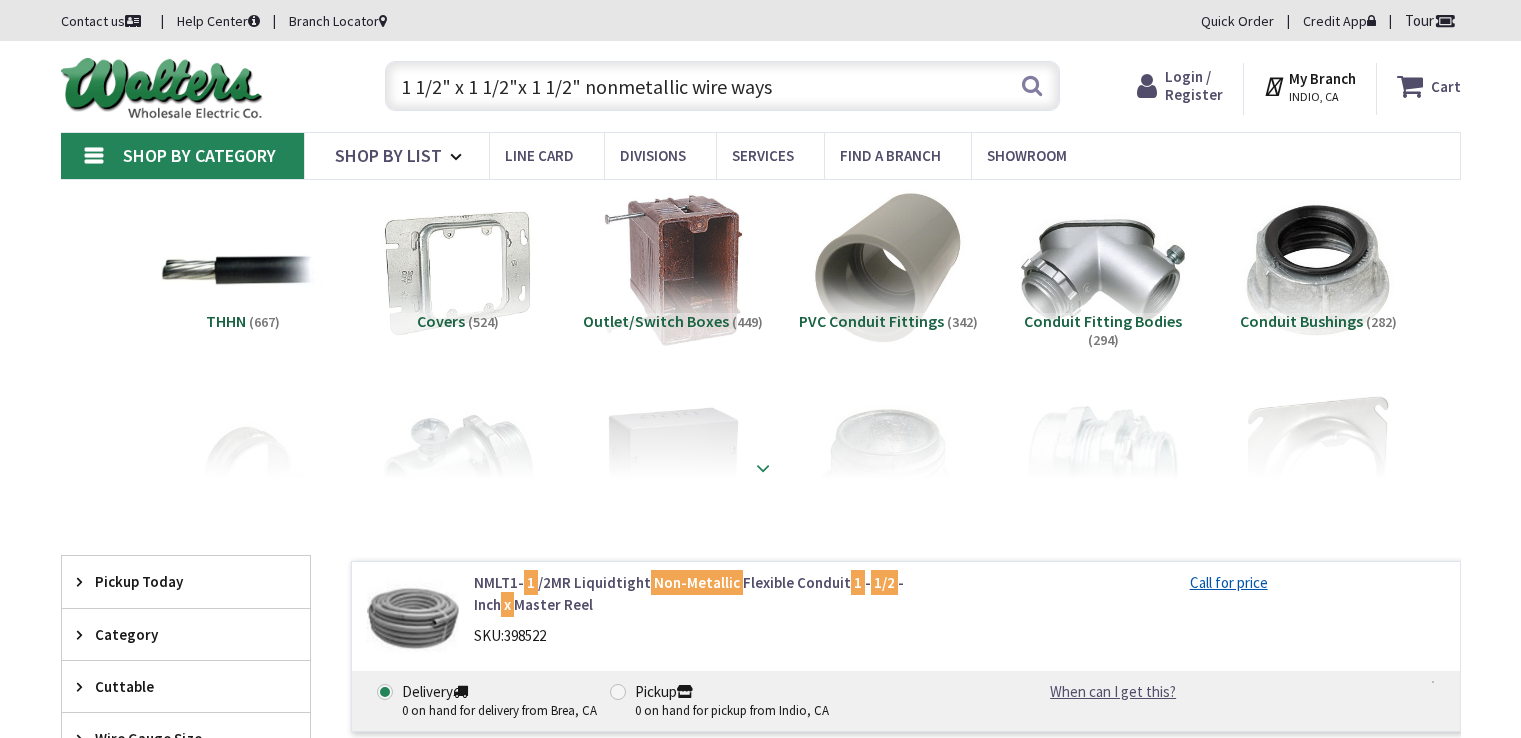 scroll, scrollTop: 0, scrollLeft: 0, axis: both 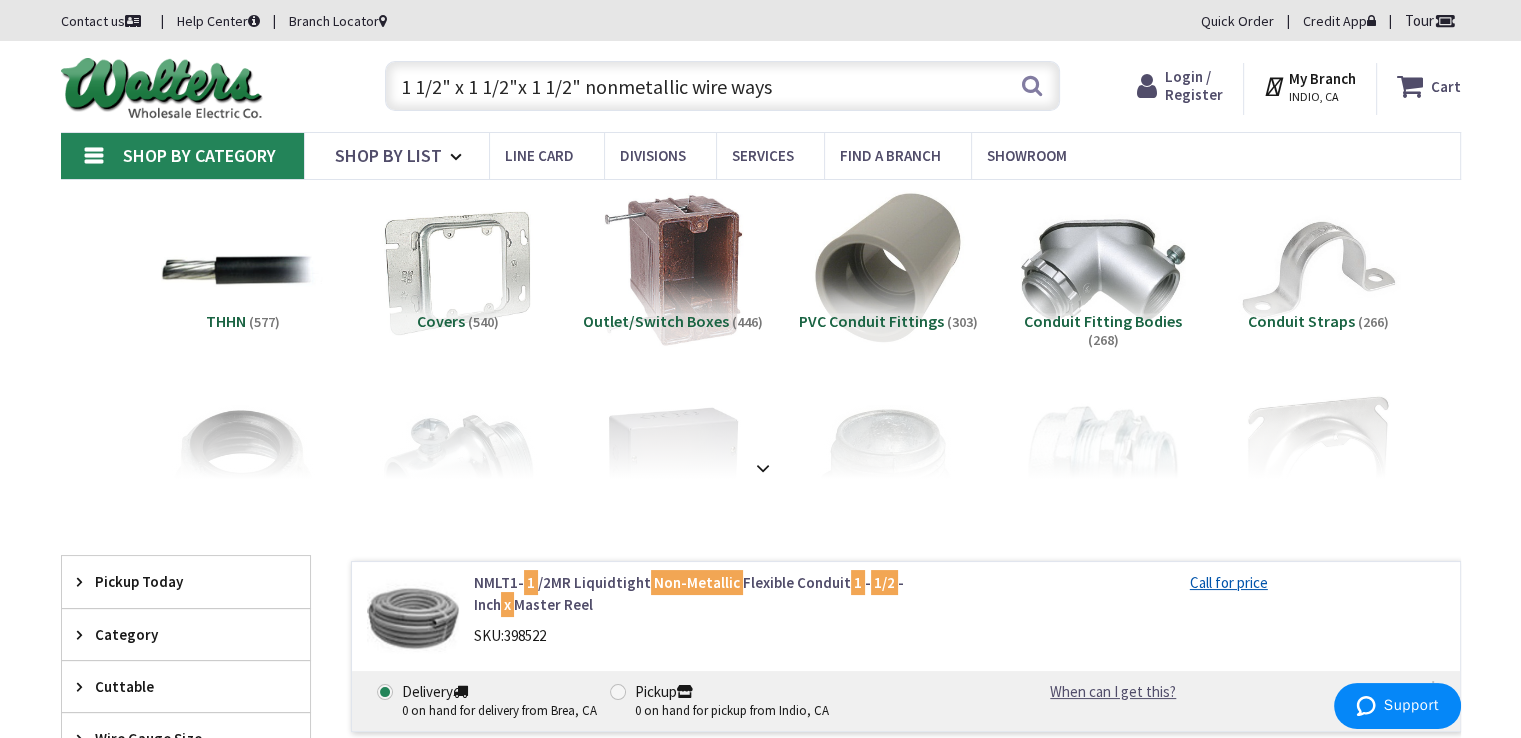 click on "1 1/2" x 1 1/2"x 1 1/2" nonmetallic wire ways" at bounding box center [722, 86] 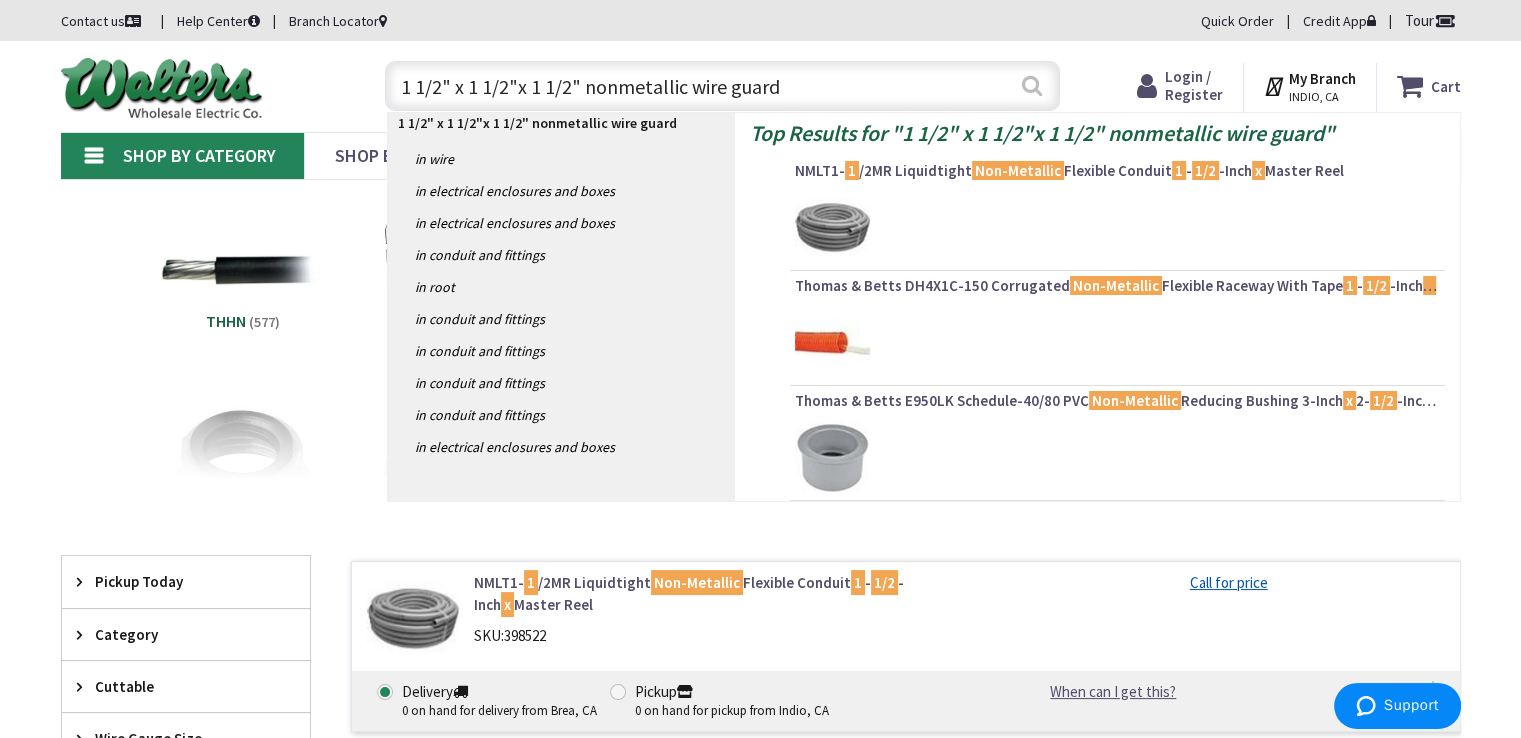 type on "[NUMBER] [NUMBER]x [NUMBER]x [NUMBER] nonmetallic wire guard" 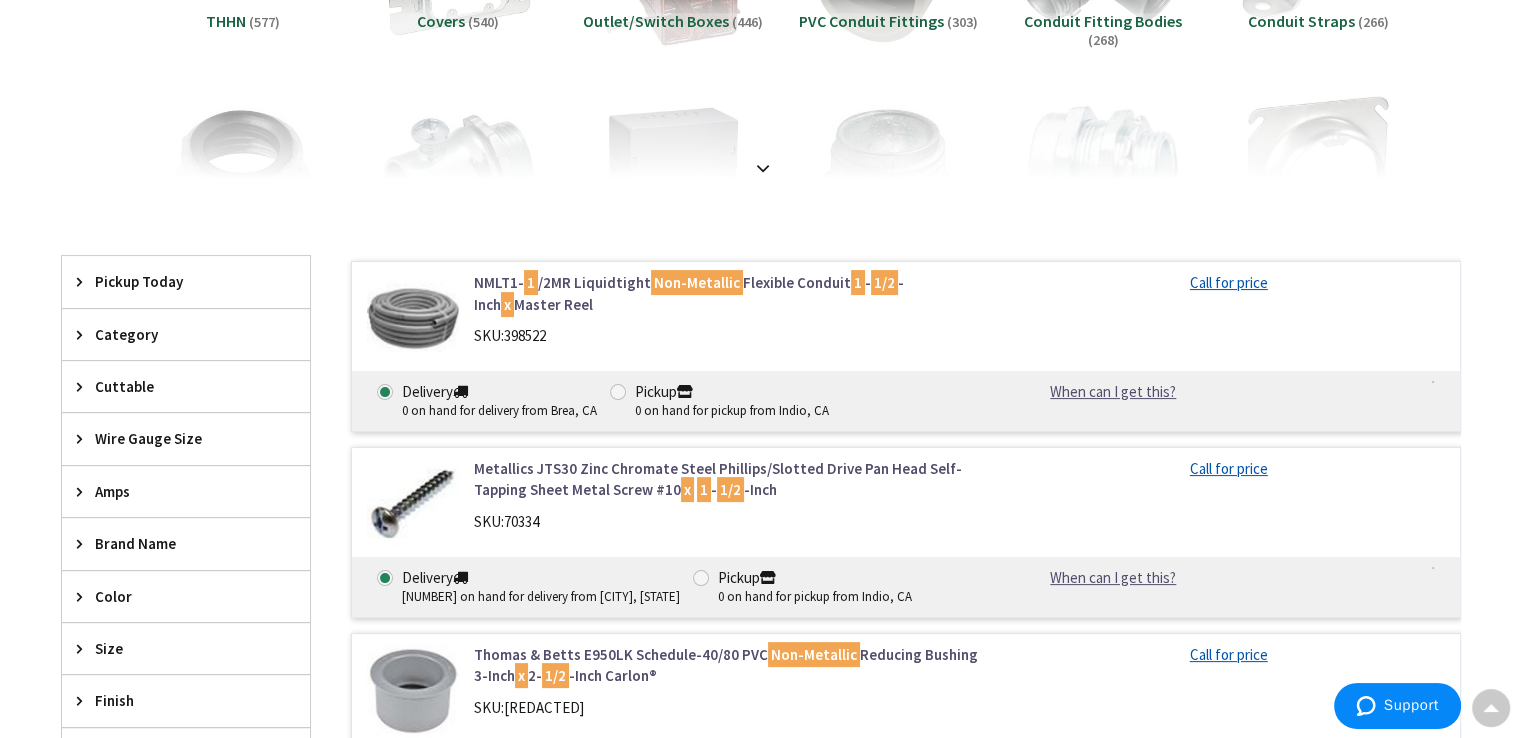 scroll, scrollTop: 0, scrollLeft: 0, axis: both 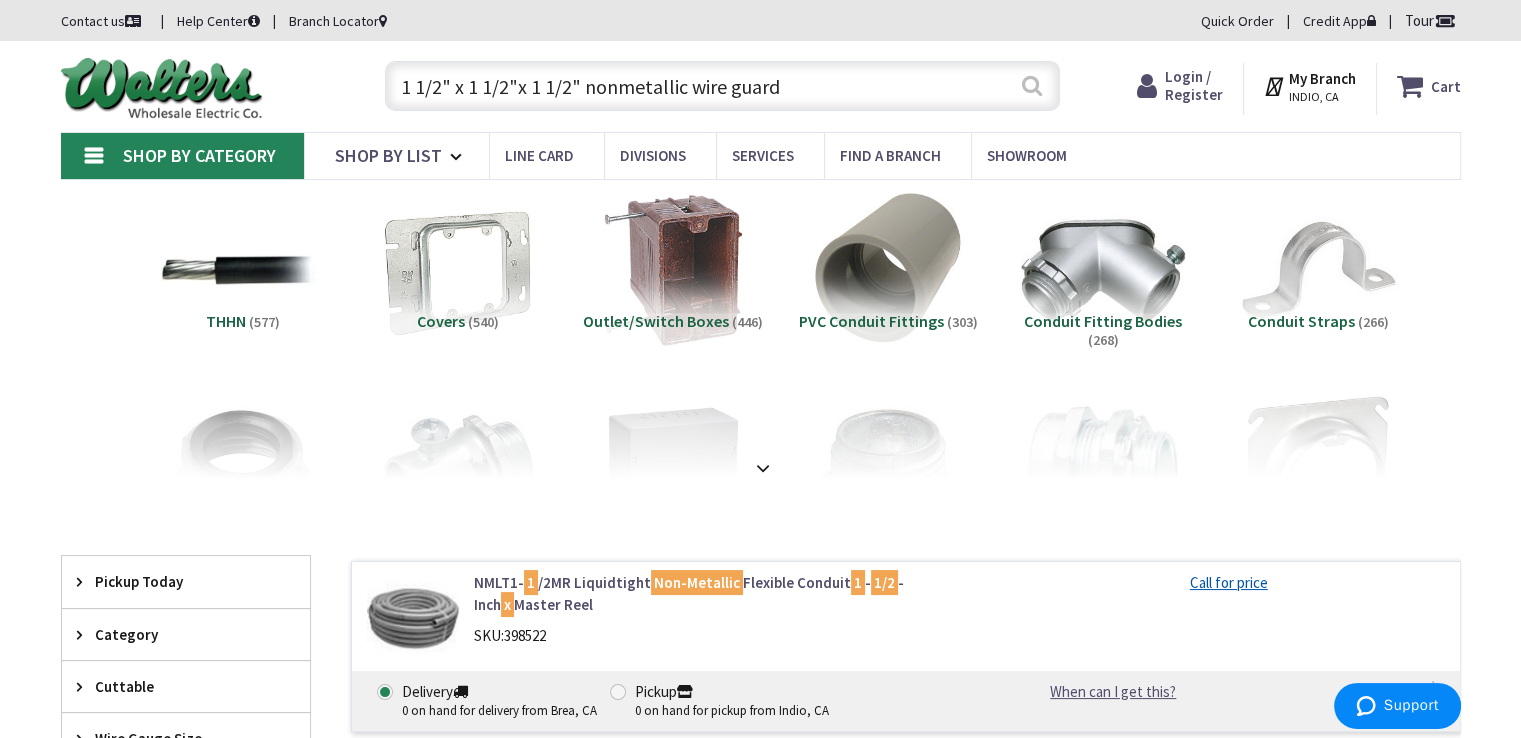 click on "Search" at bounding box center [1032, 85] 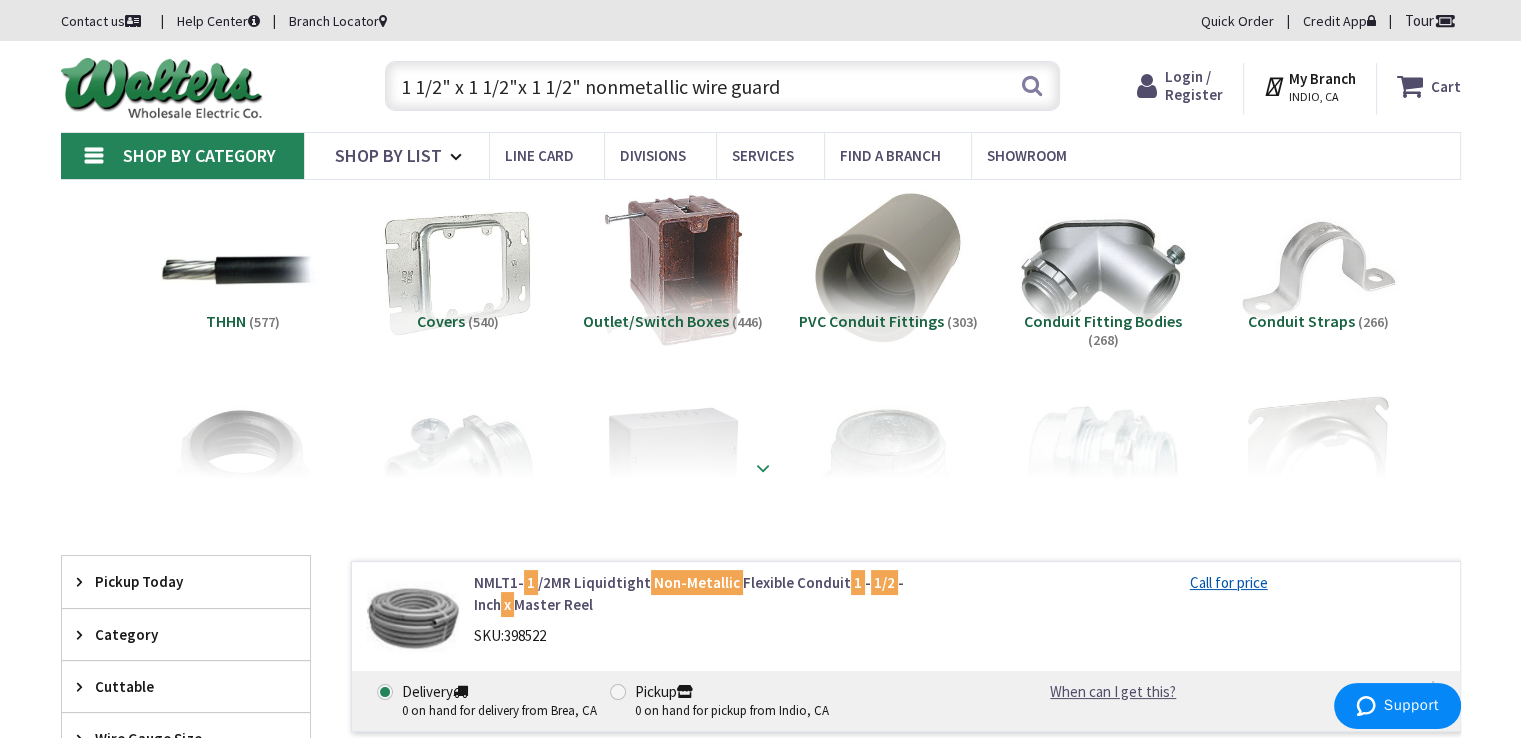 click at bounding box center (763, 468) 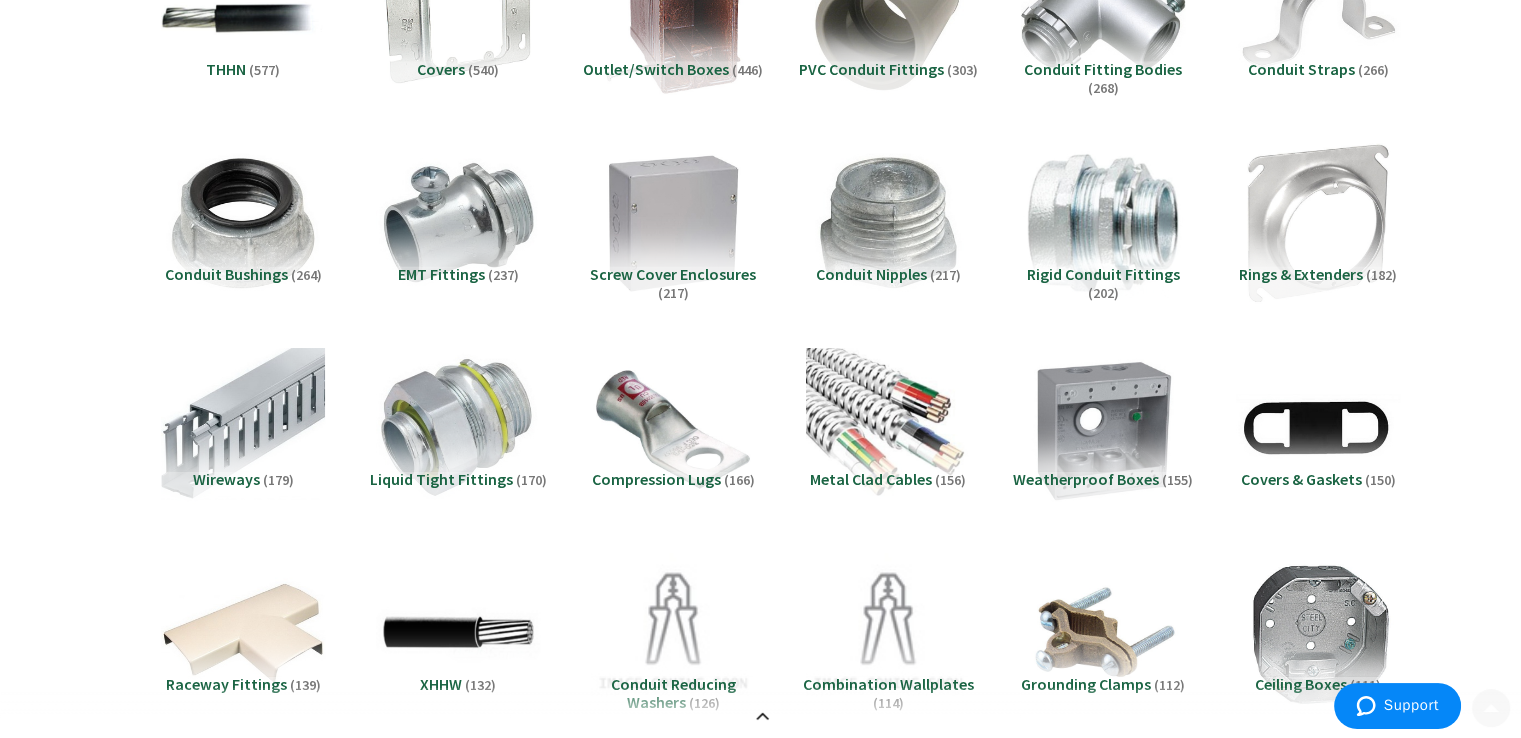 scroll, scrollTop: 300, scrollLeft: 0, axis: vertical 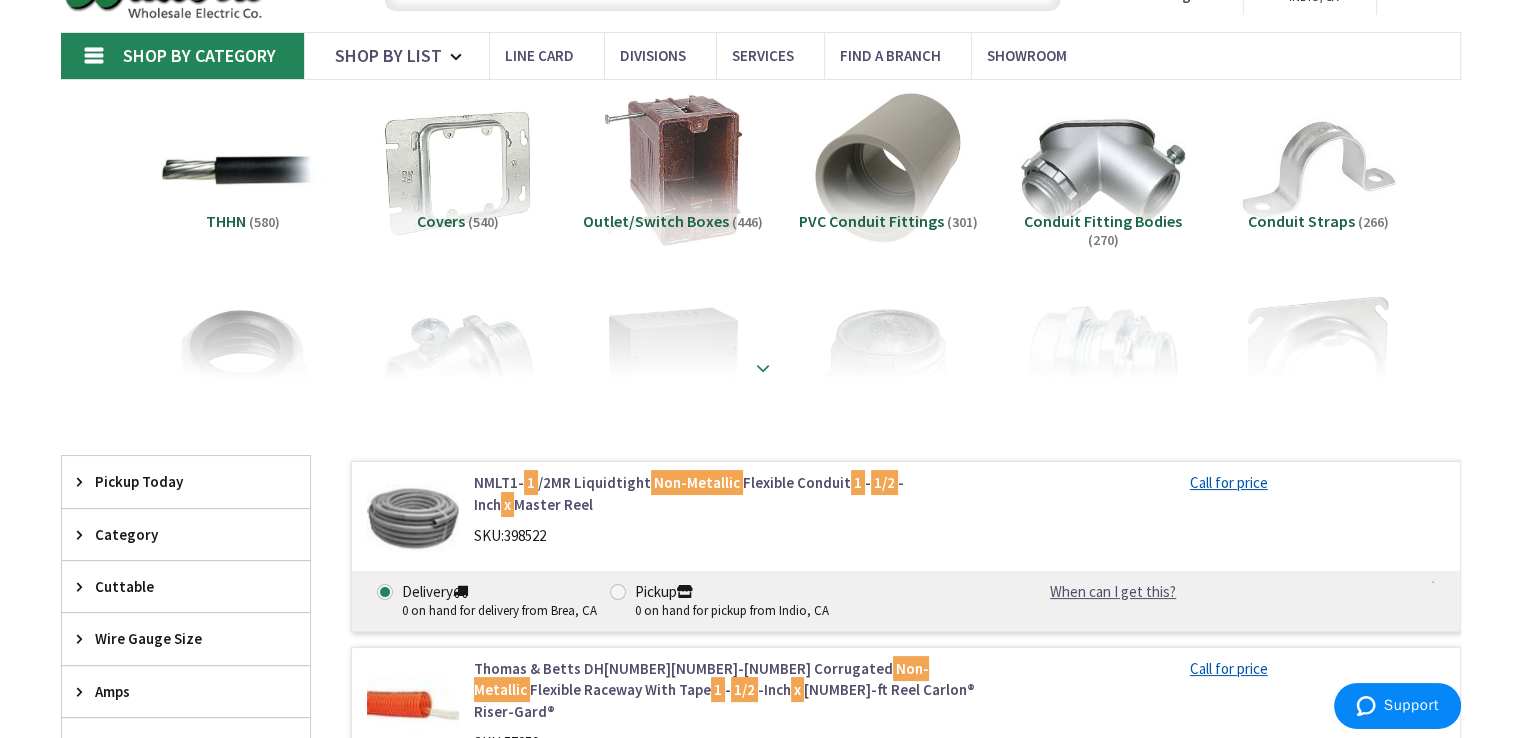 click at bounding box center (763, 368) 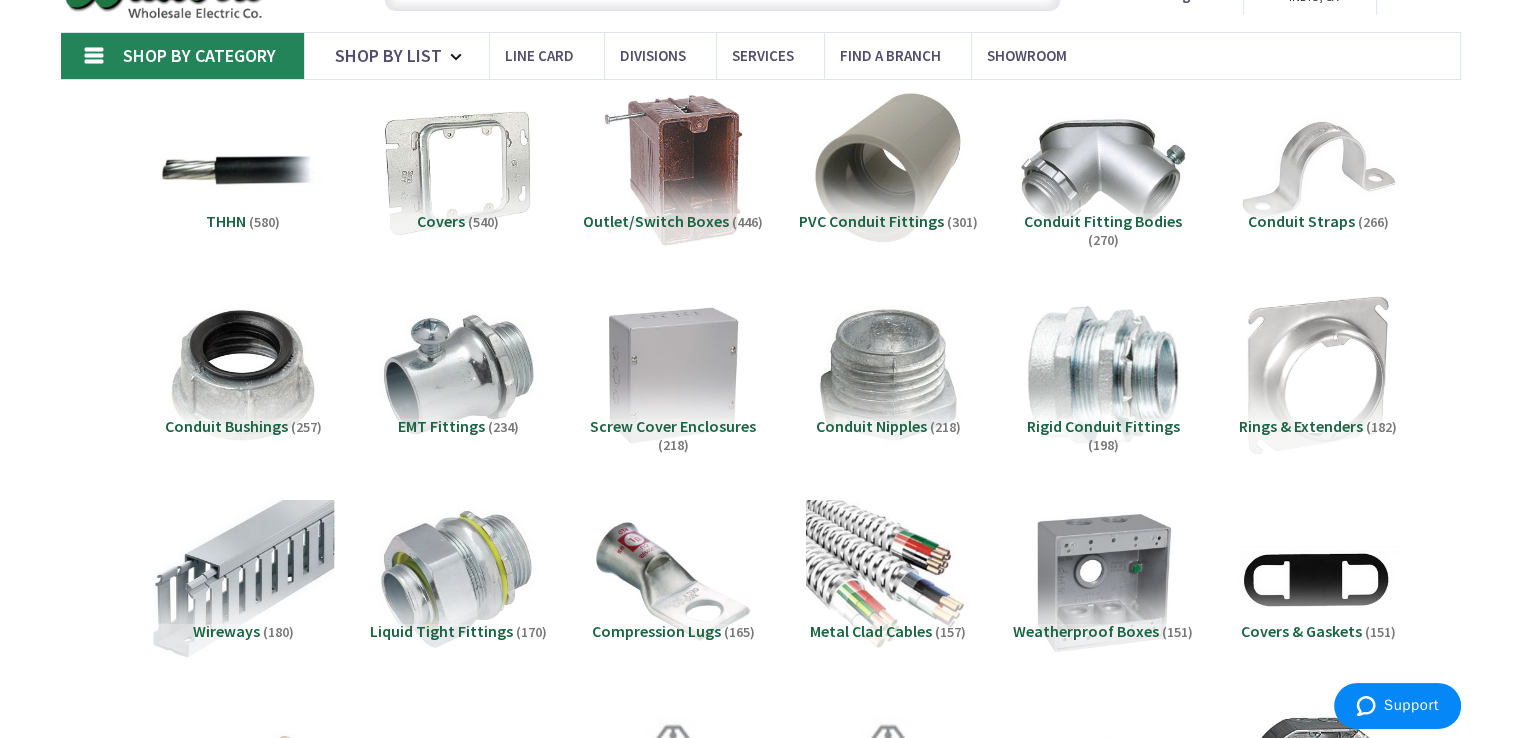 click at bounding box center [242, 580] 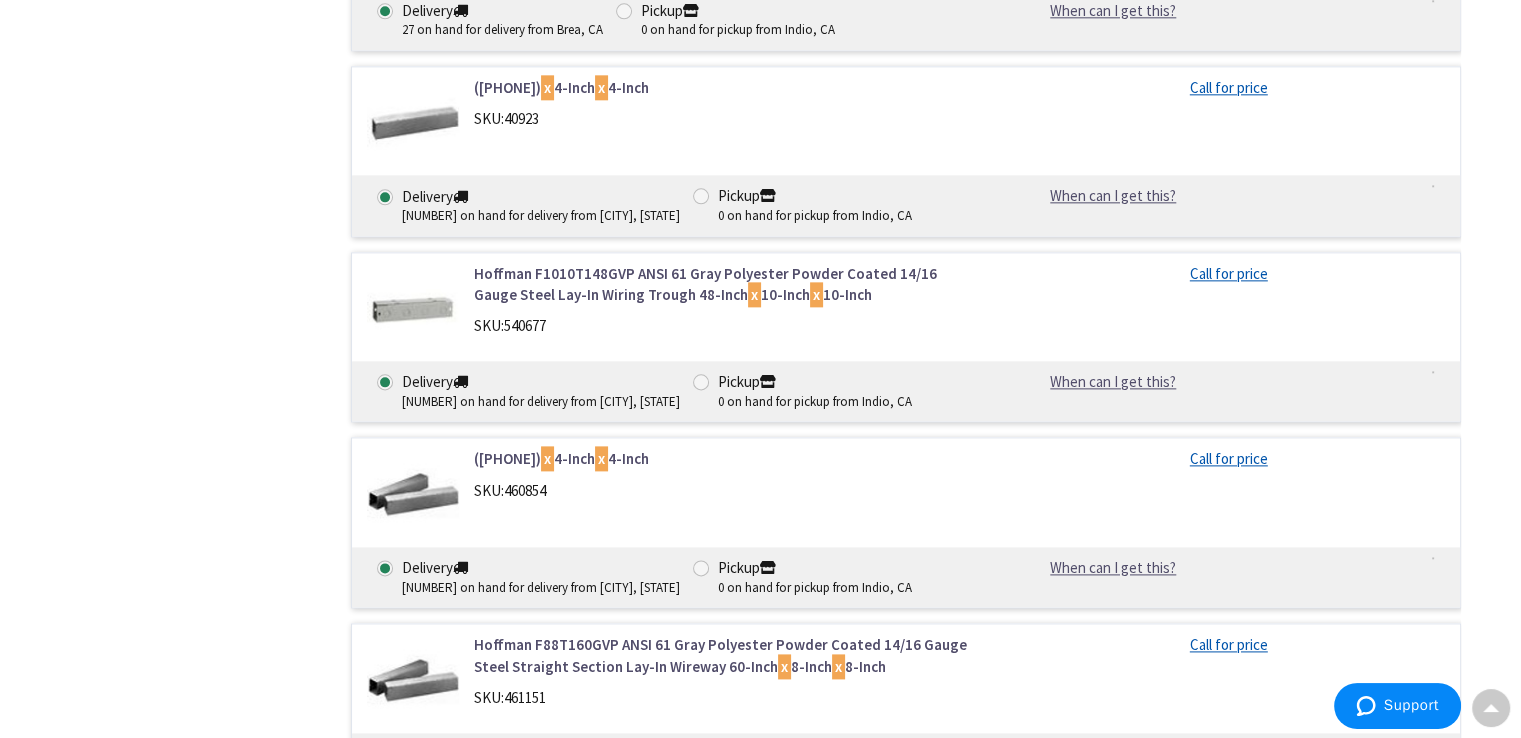 scroll, scrollTop: 25313, scrollLeft: 0, axis: vertical 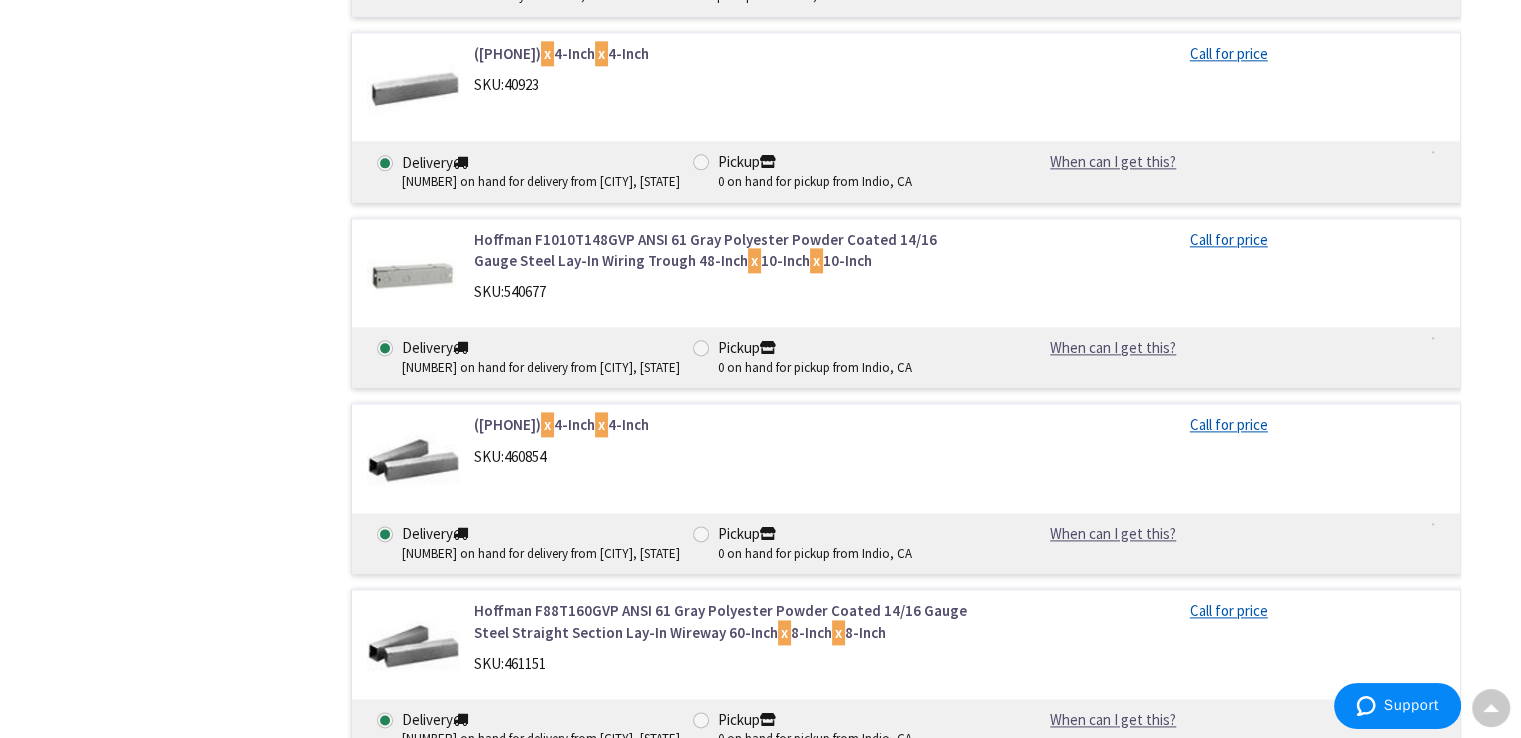 click at bounding box center [413, 460] 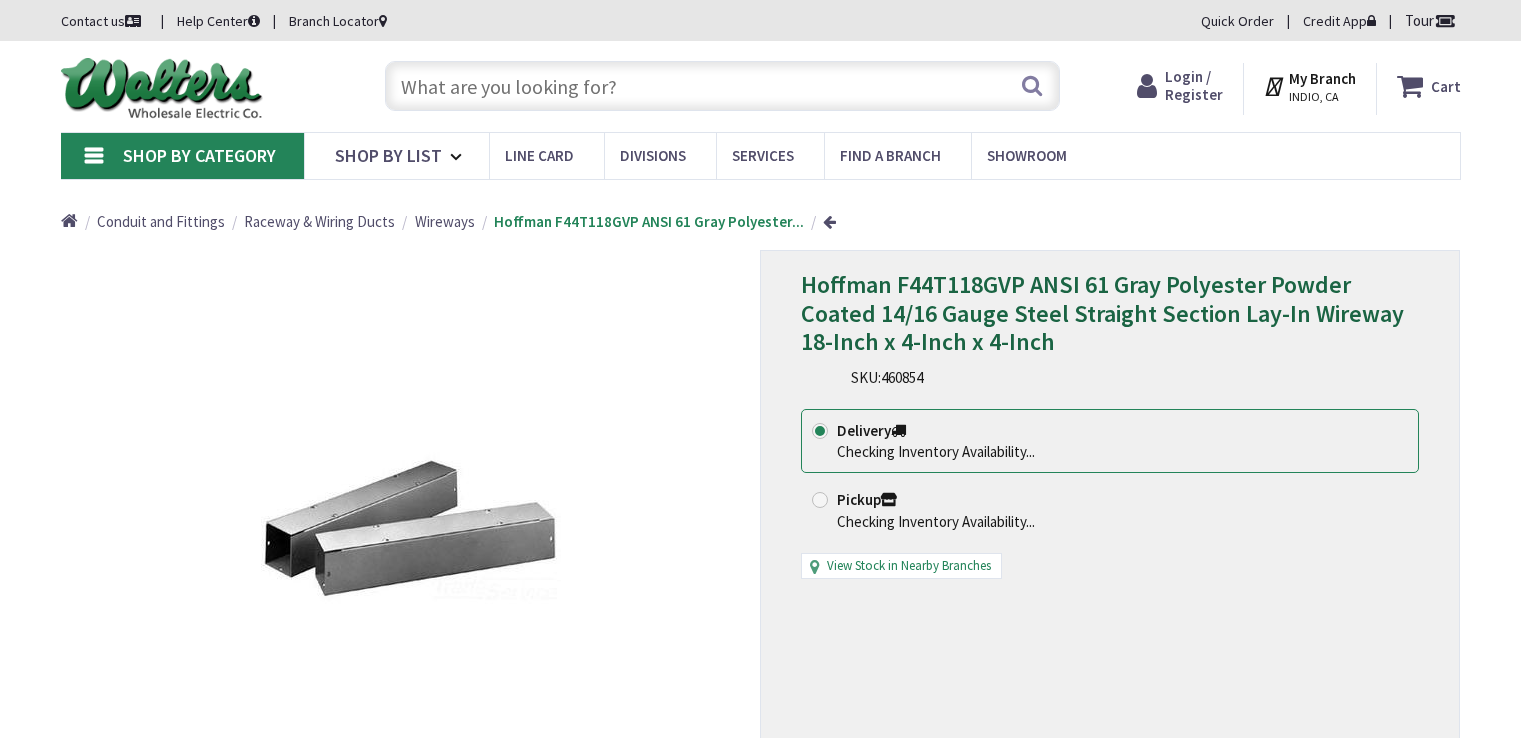 scroll, scrollTop: 0, scrollLeft: 0, axis: both 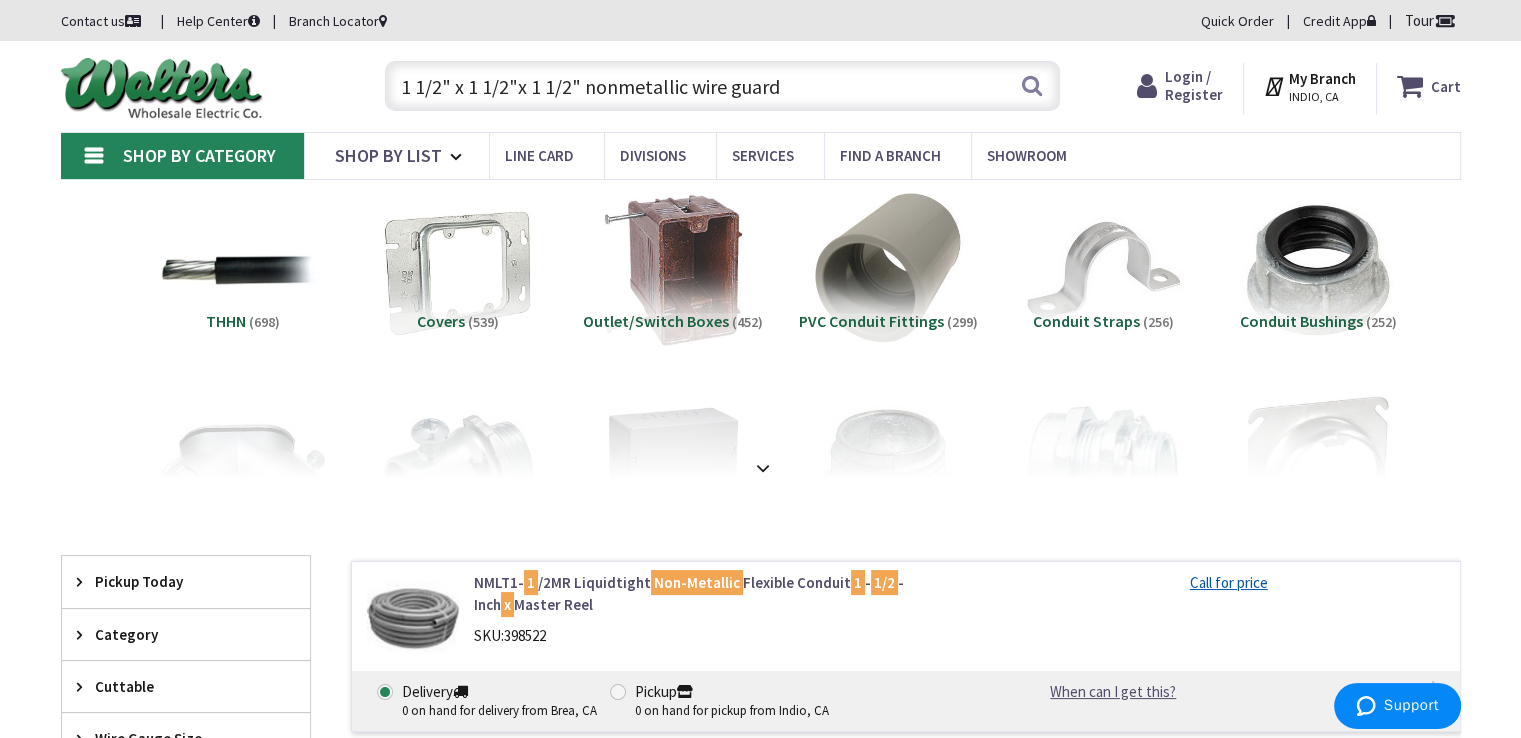 click on "1 1/2" x 1 1/2"x 1 1/2" nonmetallic wire guard" at bounding box center (722, 86) 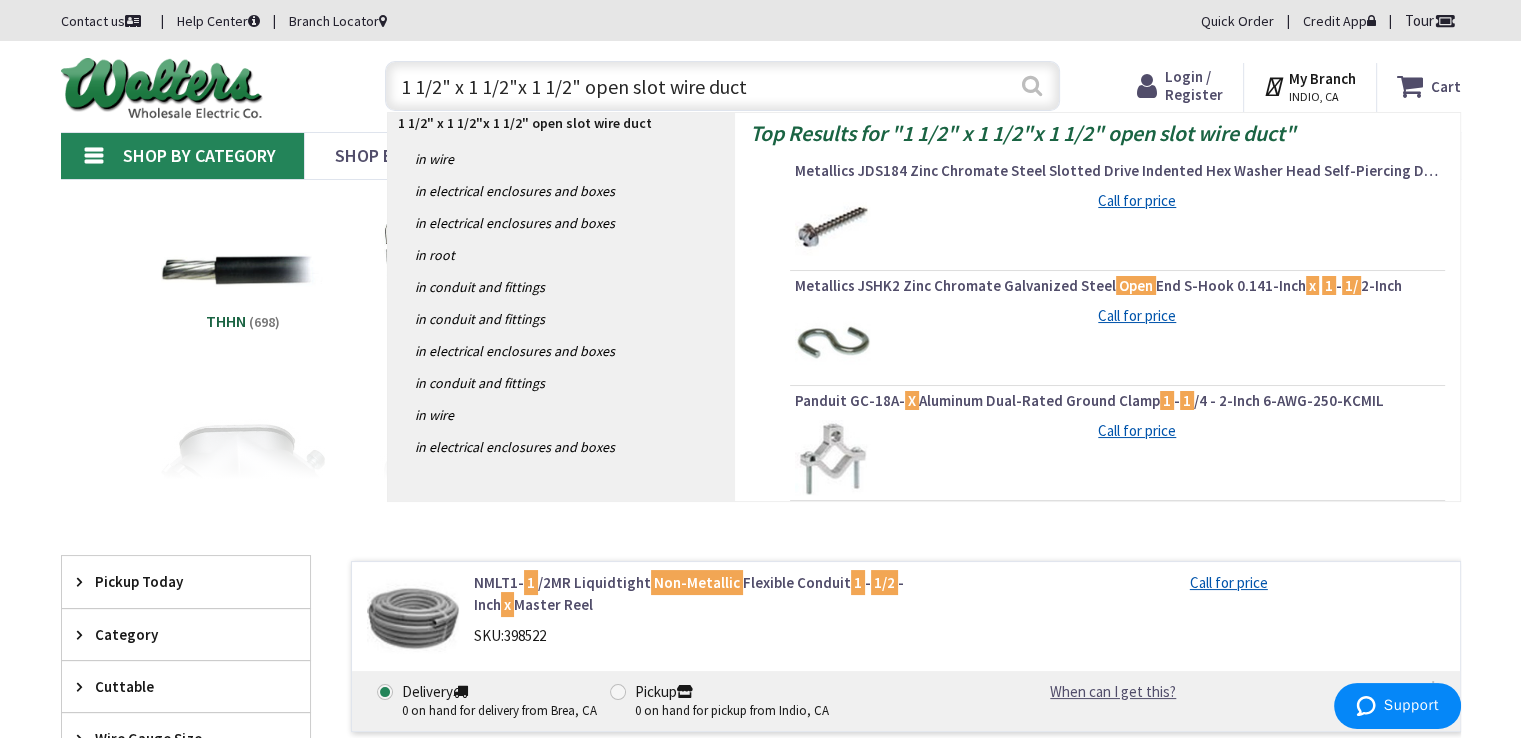 type on "1 1/2" x 1 1/2"x 1 1/2" open slot wire duct" 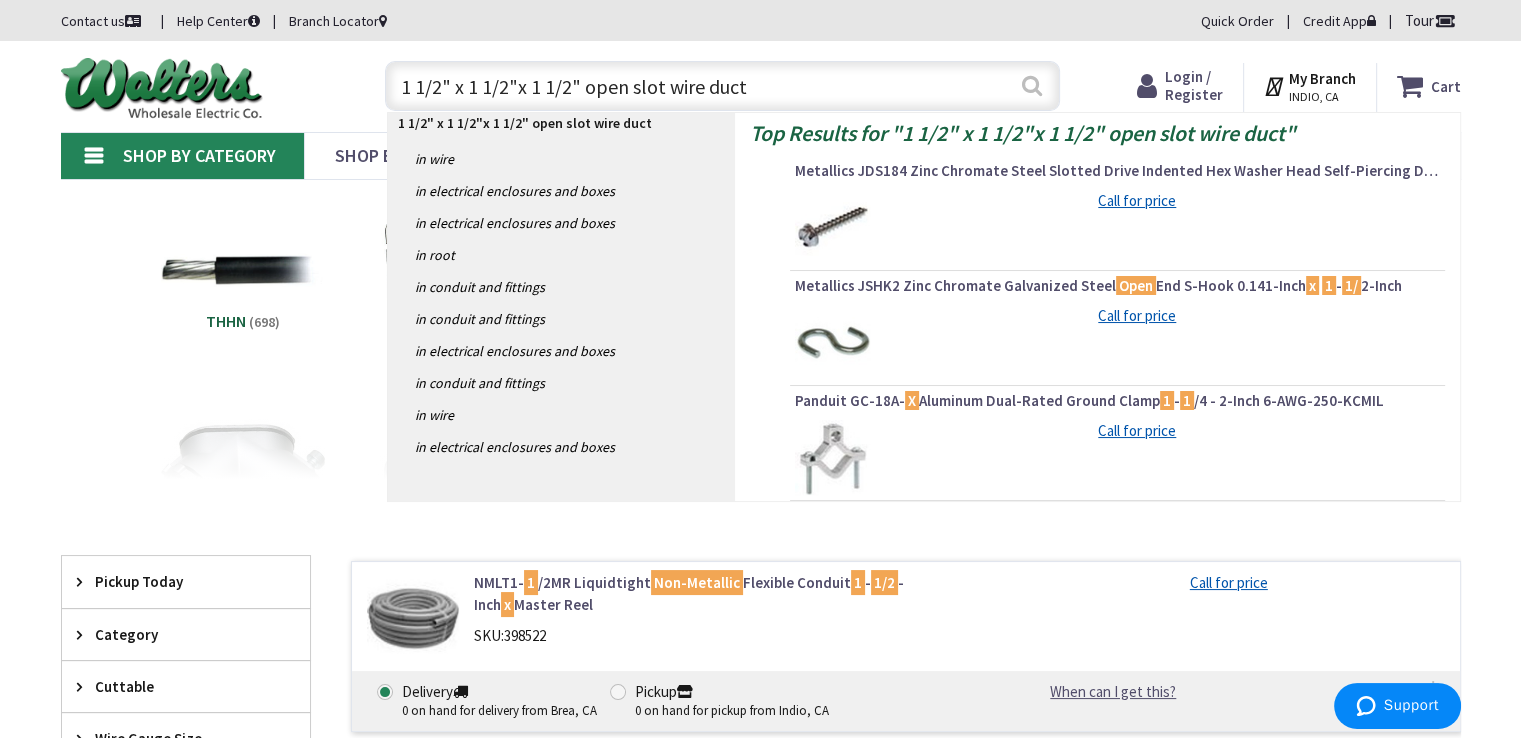 click on "Search" at bounding box center [1032, 85] 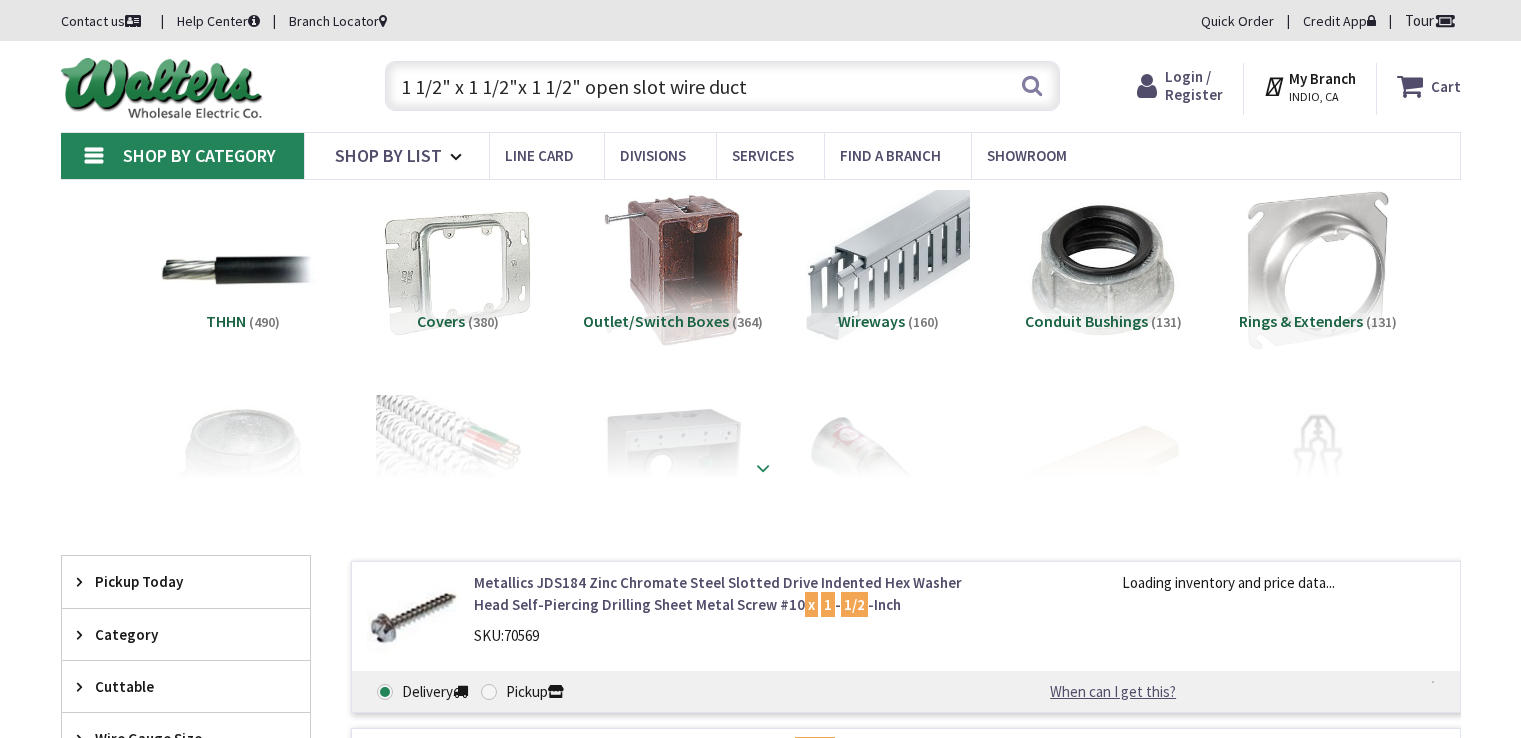 scroll, scrollTop: 0, scrollLeft: 0, axis: both 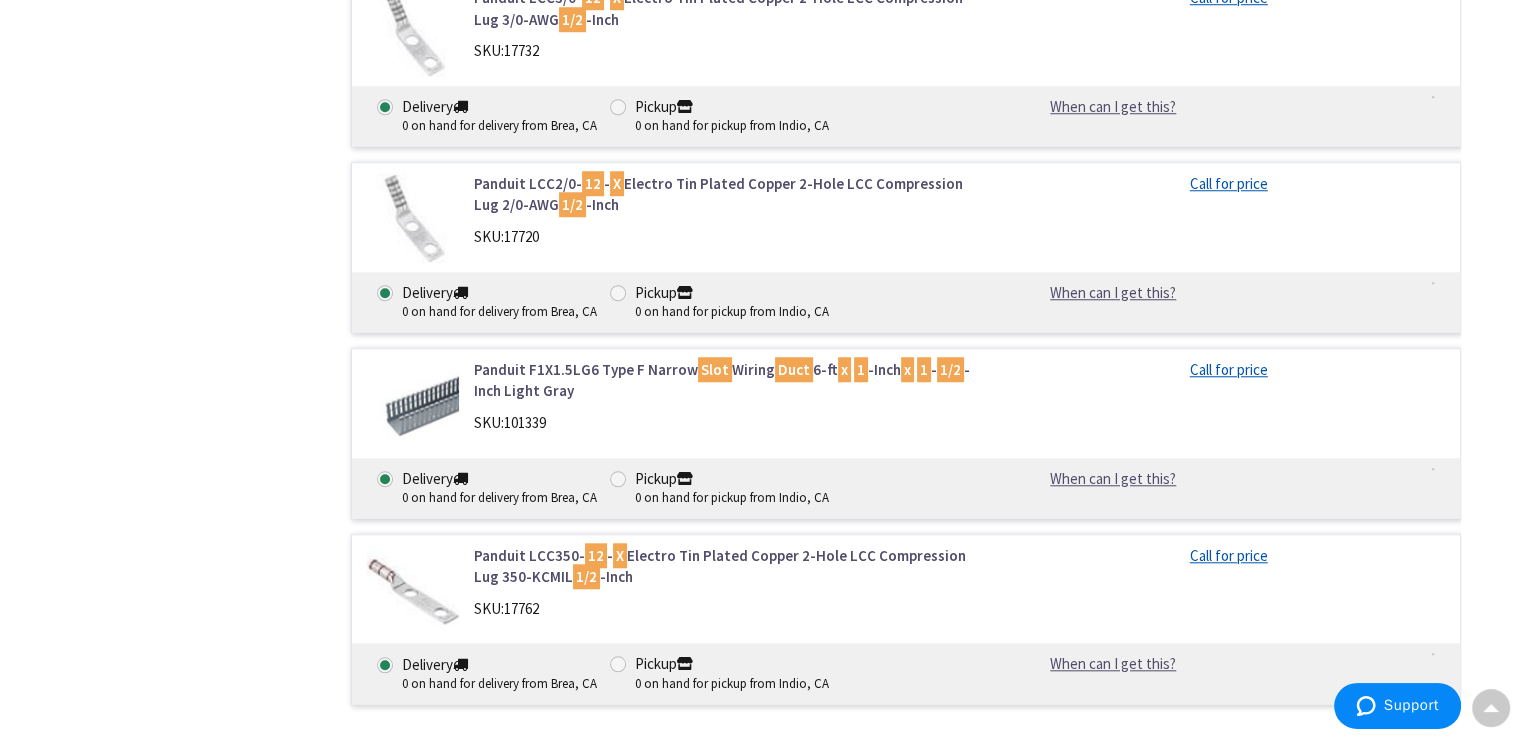 click at bounding box center (413, 405) 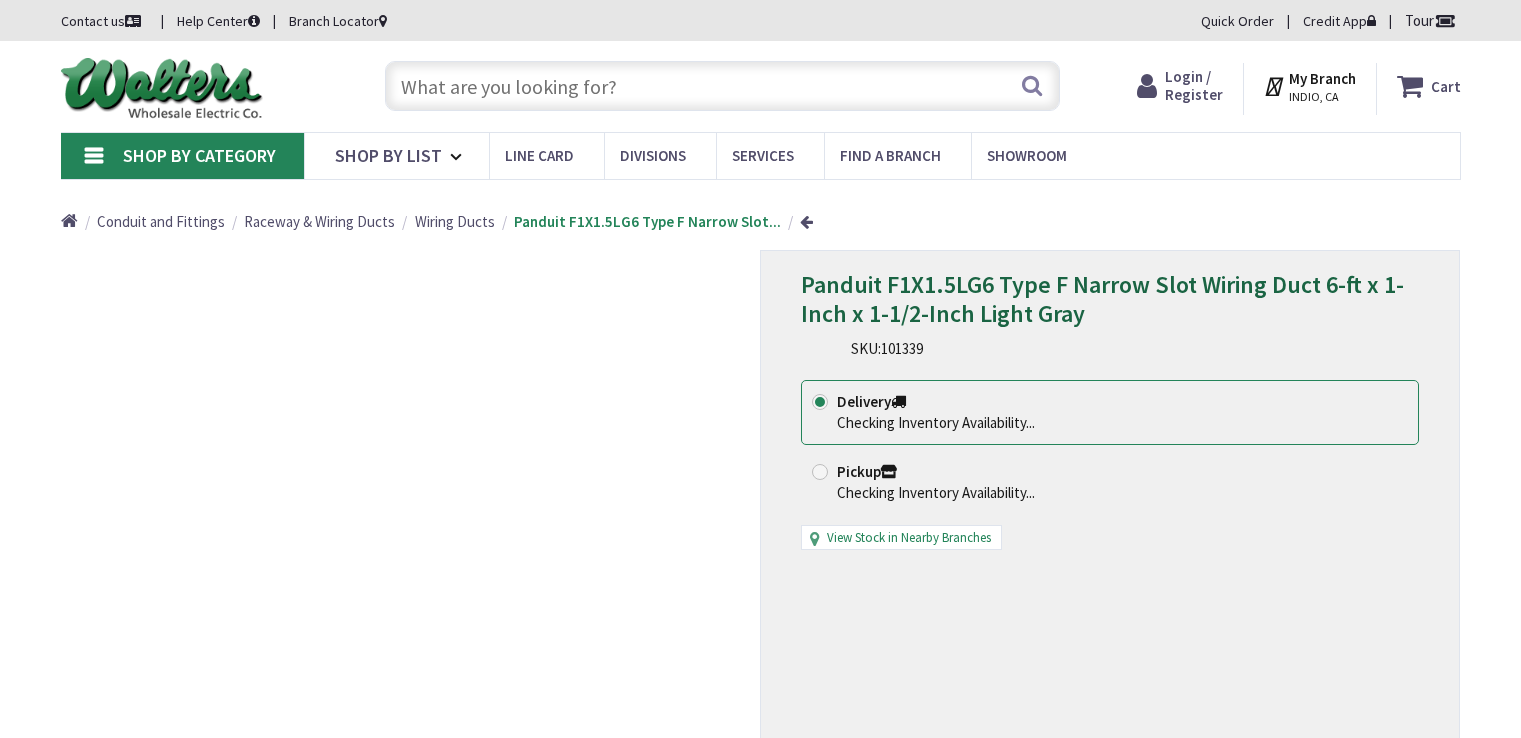 scroll, scrollTop: 0, scrollLeft: 0, axis: both 